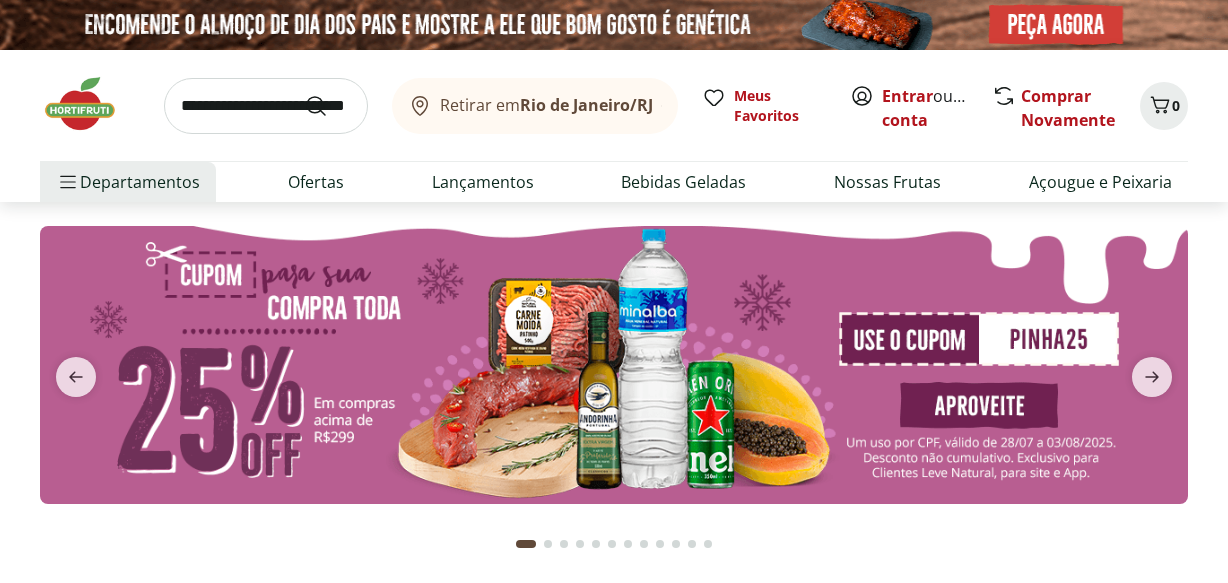 scroll, scrollTop: 1112, scrollLeft: 0, axis: vertical 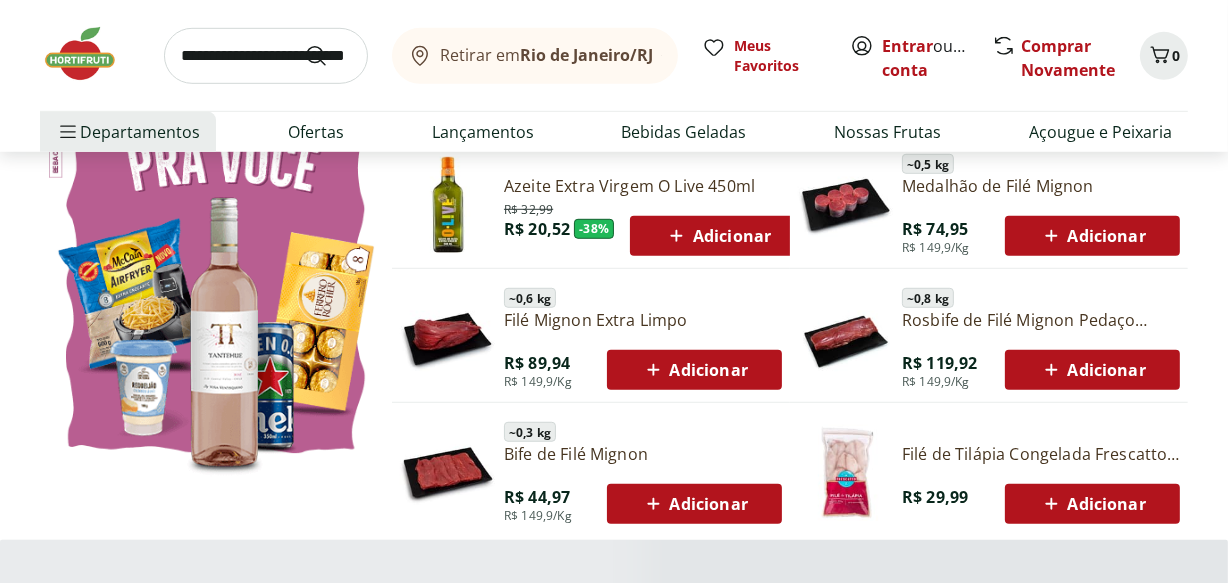 click on "Retirar em  [CITY]/[STATE] Entrar  ou  Criar conta 0 Retirar em  [CITY]/[STATE] Meus Favoritos Entrar  ou  Criar conta Comprar Novamente 0  Departamentos Nossa Marca Nossa Marca Ver tudo do departamento Açougue & Peixaria Congelados e Refrigerados Frutas, Legumes e Verduras Orgânicos Mercearia Sorvetes Hortifruti Hortifruti Ver tudo do departamento Cogumelos Frutas Legumes Ovos Temperos Frescos Verduras Orgânicos Orgânicos Ver tudo do departamento Bebidas Orgânicas Frutas Orgânicas Legumes Orgânicos Ovos Orgânicos Perecíveis Orgânicos Verduras Orgânicas Temperos Frescos Açougue e Peixaria Açougue e Peixaria Ver tudo do departamento Aves Bovinos Exóticos Frutos do Mar Linguiça e Salsicha Peixes Salgados e Defumados Suínos Prontinhos Prontinhos Ver tudo do departamento Frutas Cortadinhas Pré Preparados Prontos para Consumo Saladas Sucos e Água de Coco Padaria Padaria Ver tudo do departamento Bolos e Mini Bolos Doces Pão Padaria Própria Salgados Torradas Bebidas Bebidas Água Cerveja -" at bounding box center [614, 4483] 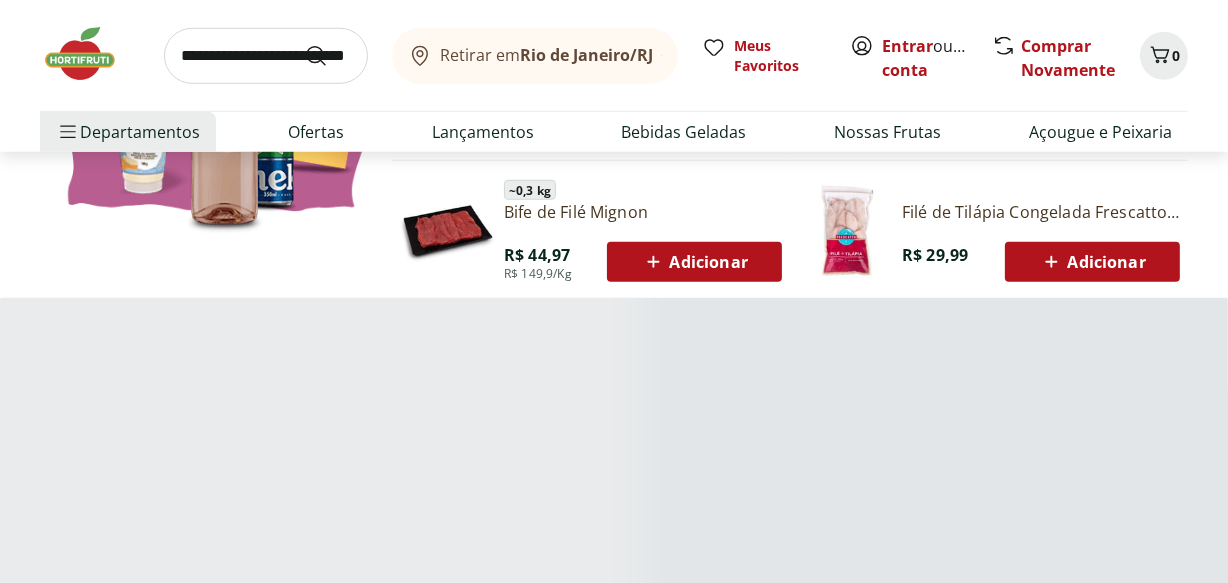 scroll, scrollTop: 1653, scrollLeft: 0, axis: vertical 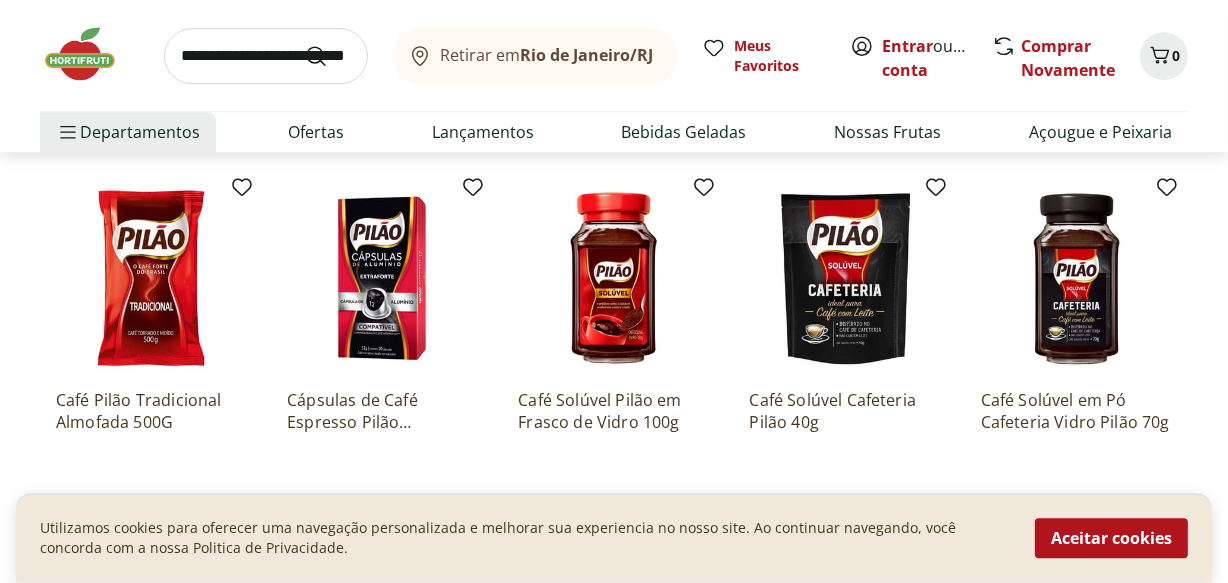 click on "Pilão Ver todos Café Pilão Tradicional Almofada 500G R$ 43,99 Adicionar Cápsulas de Café Espresso Pilão Extraforte 52g R$ 26,99 Adicionar Café Solúvel Pilão em Frasco de Vidro 100g R$ 31,99 Adicionar Café Solúvel Cafeteria Pilão 40g R$ 14,99 Adicionar Café Solúvel em Pó Cafeteria Vidro Pilão 70g R$ 34,99 Adicionar" at bounding box center (614, 351) 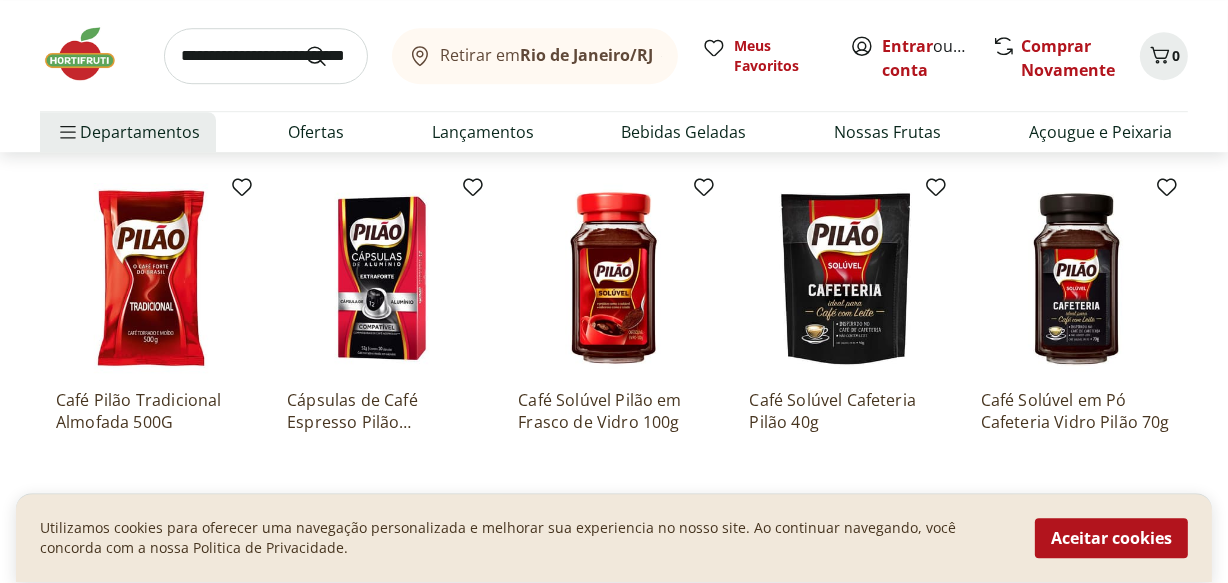 scroll, scrollTop: 0, scrollLeft: 0, axis: both 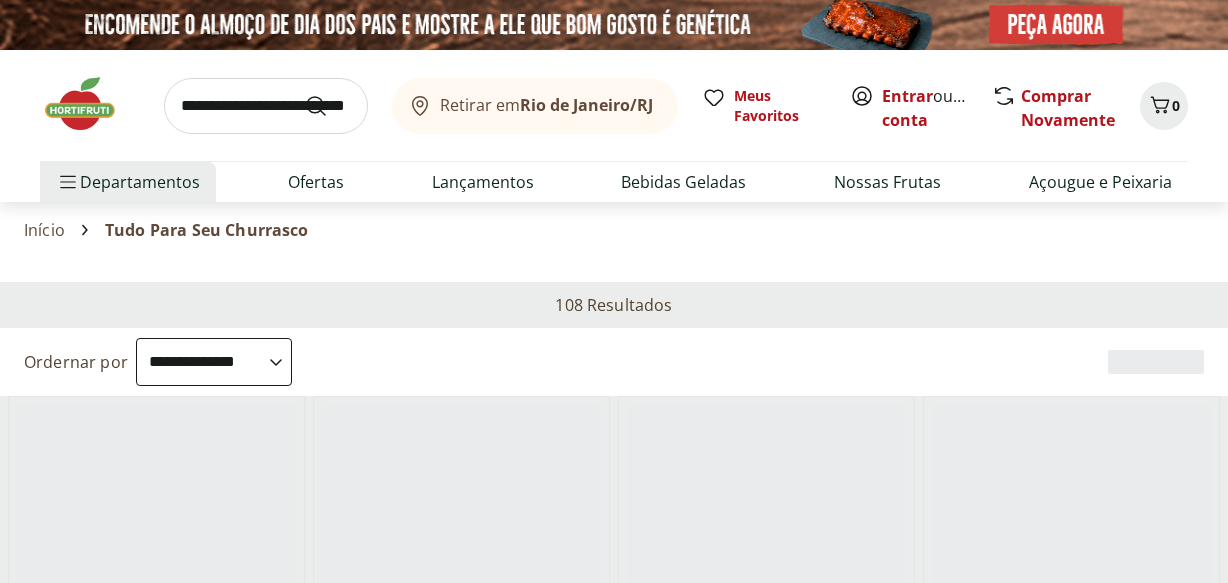 select on "**********" 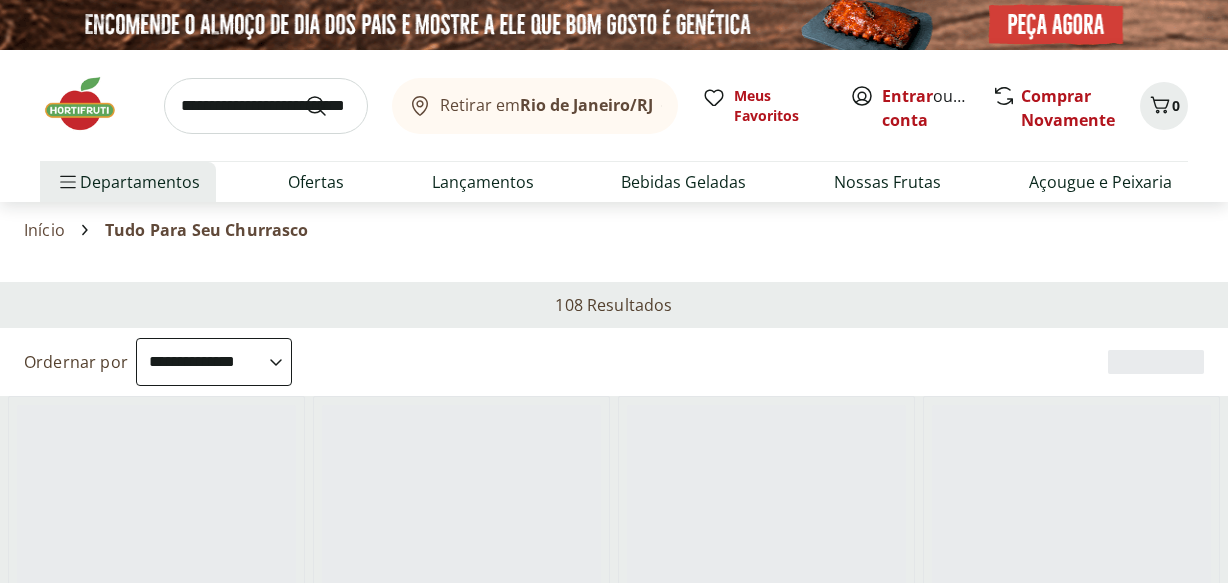 scroll, scrollTop: 0, scrollLeft: 0, axis: both 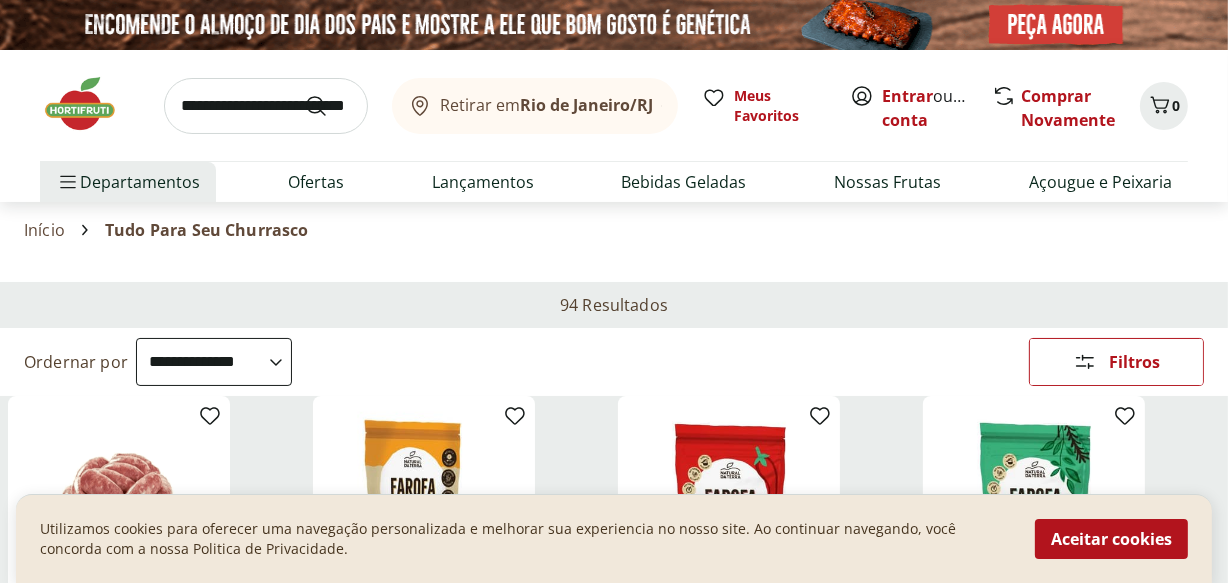 click at bounding box center [90, 104] 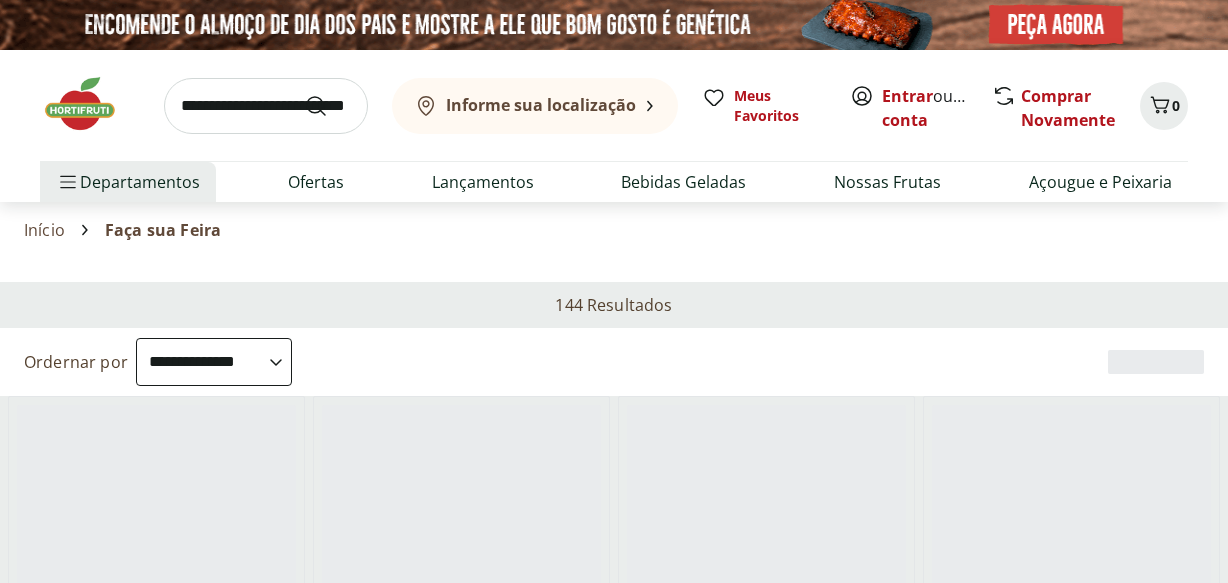 select on "**********" 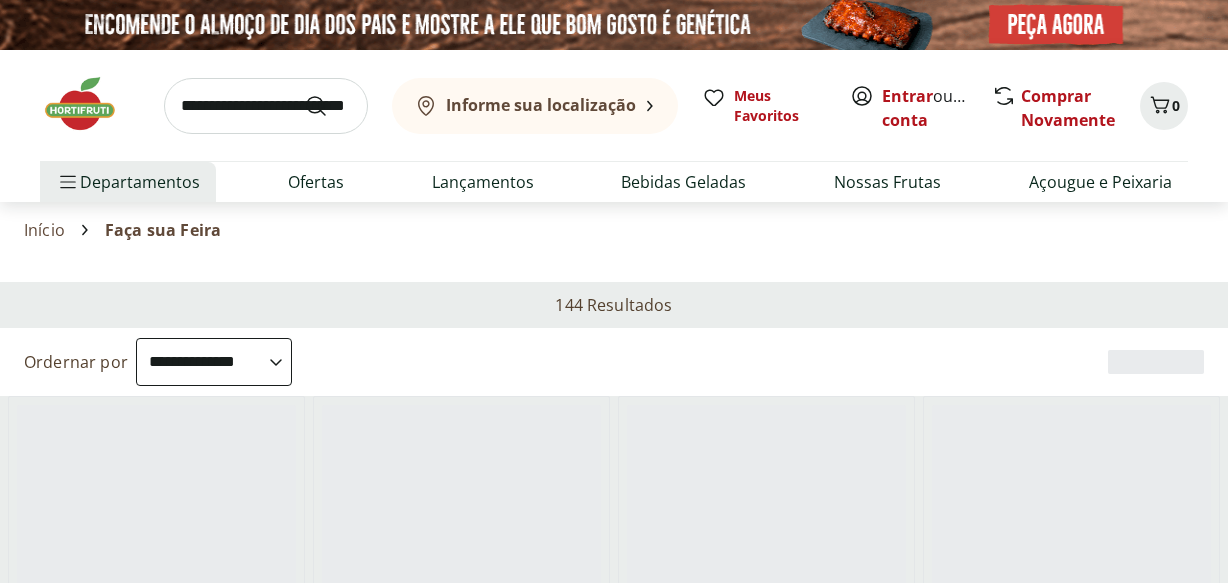 scroll, scrollTop: 0, scrollLeft: 0, axis: both 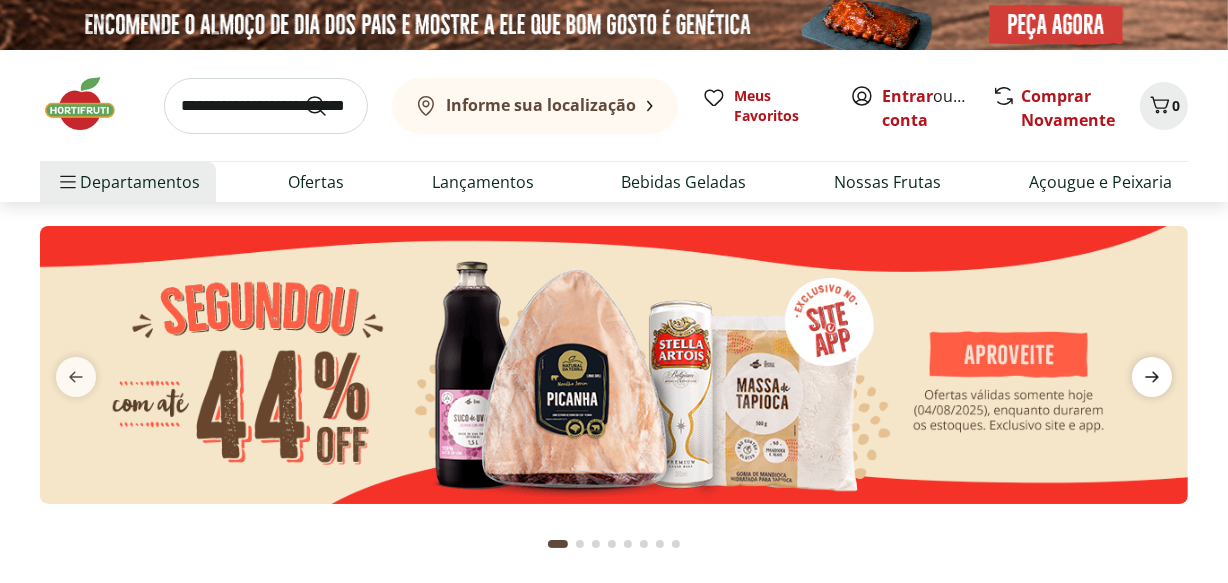 click 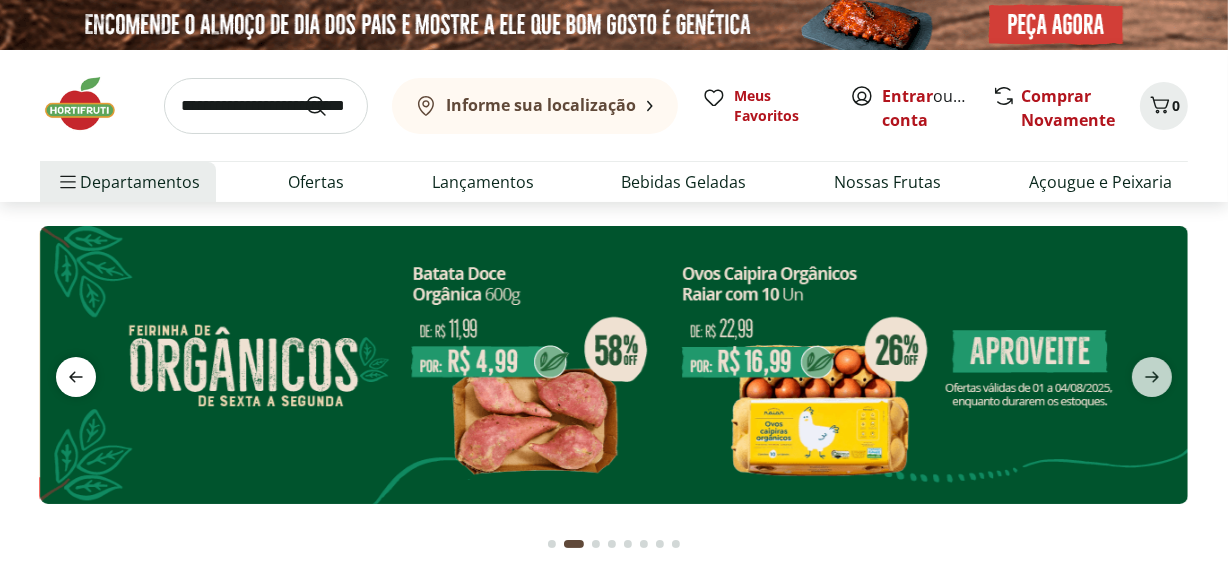 click at bounding box center [76, 377] 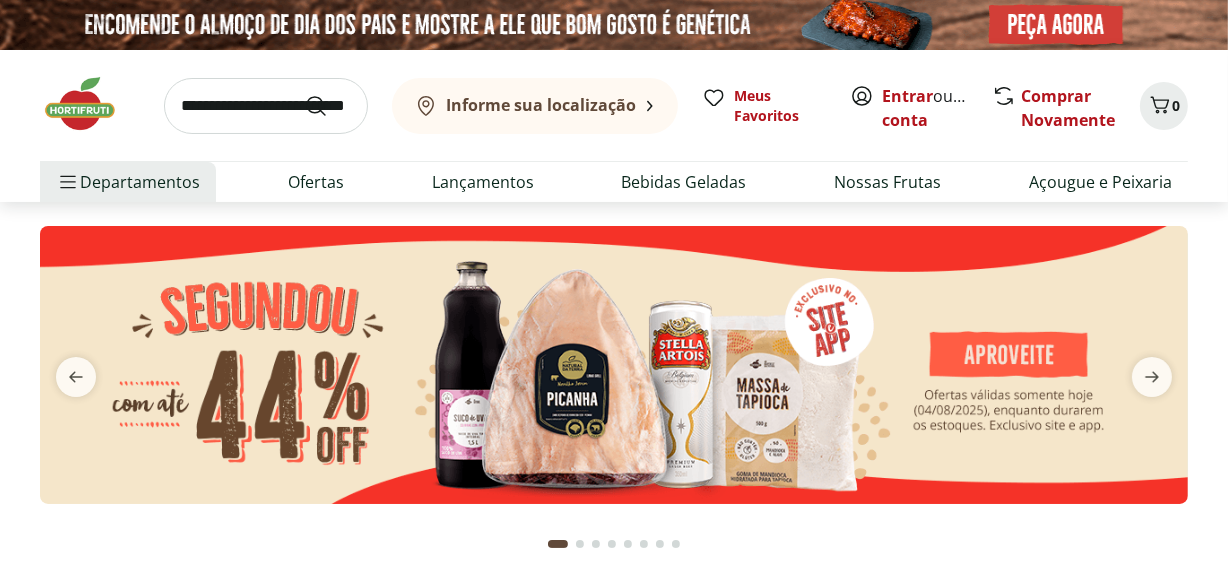 click at bounding box center [614, 365] 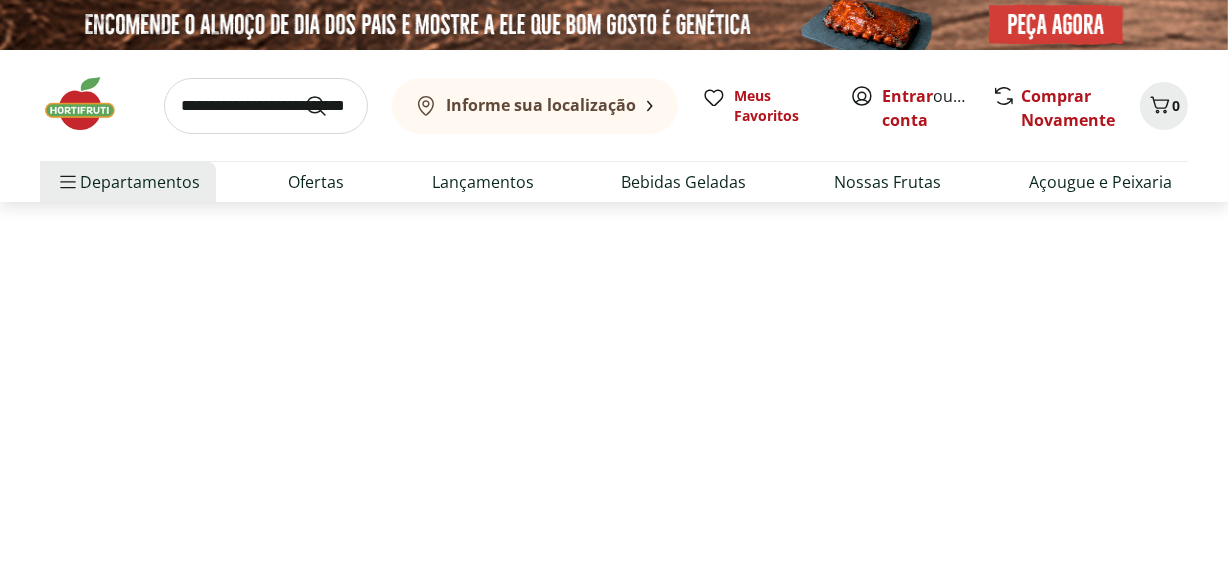 select on "**********" 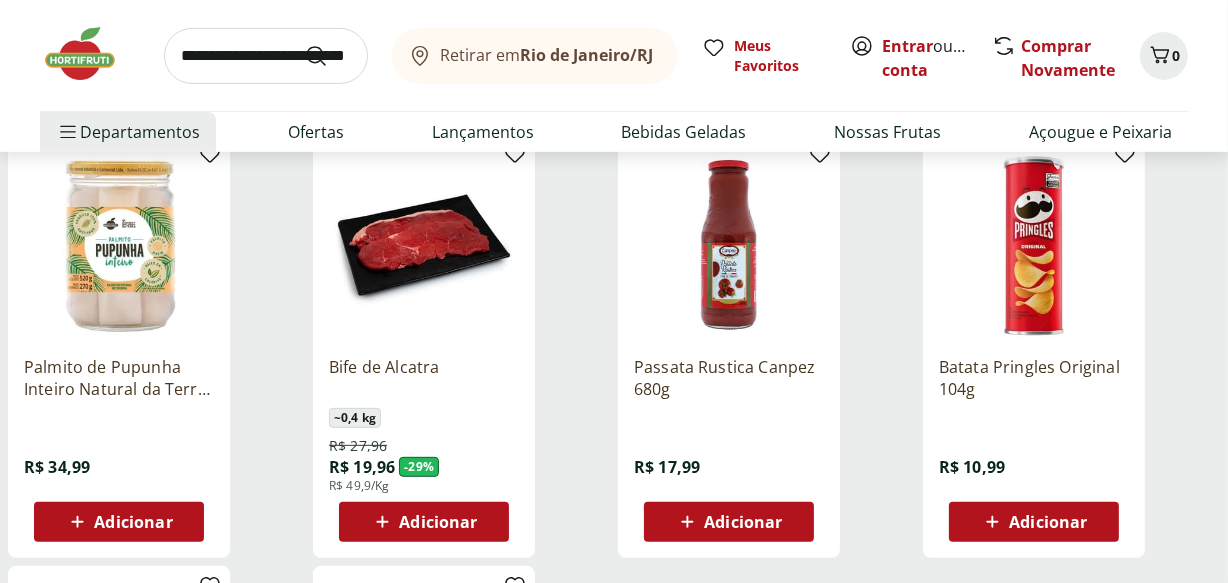 scroll, scrollTop: 761, scrollLeft: 0, axis: vertical 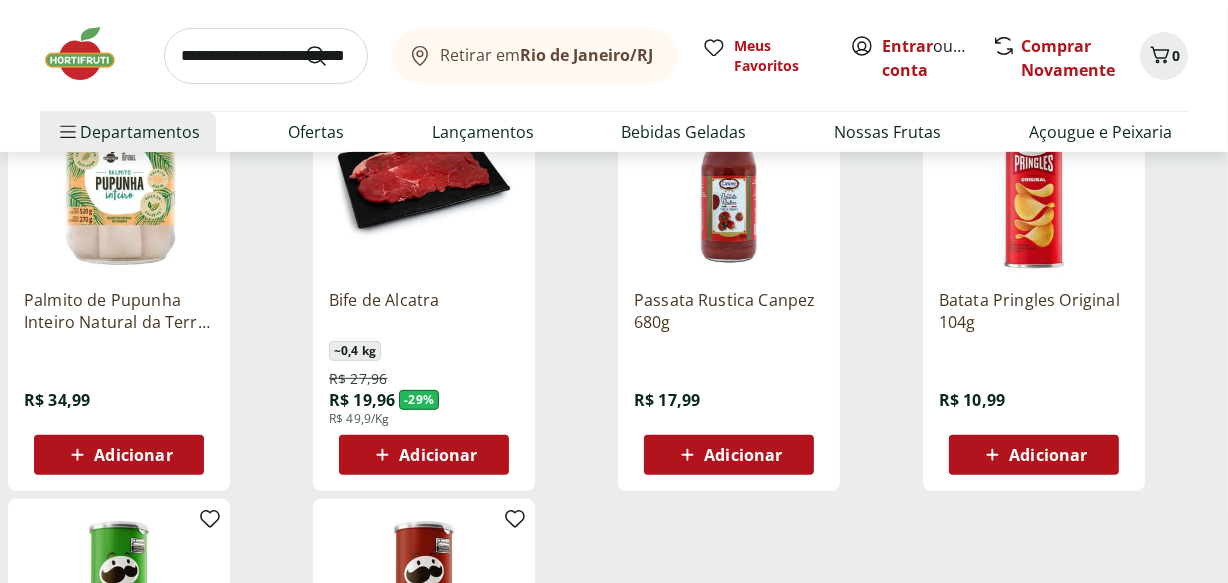 click at bounding box center (90, 54) 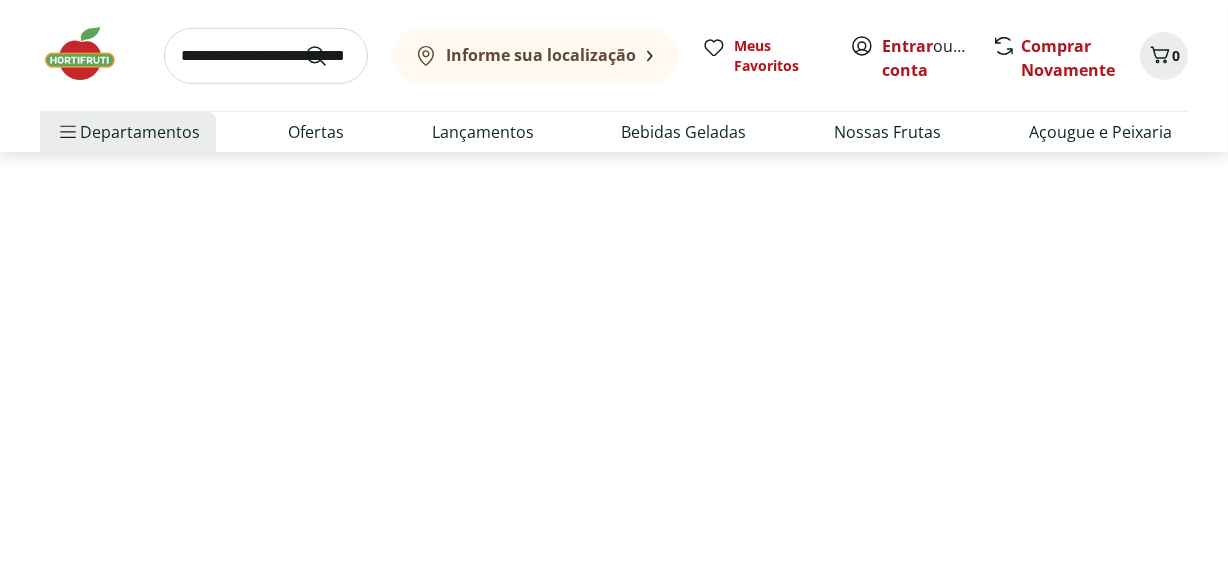scroll, scrollTop: 0, scrollLeft: 0, axis: both 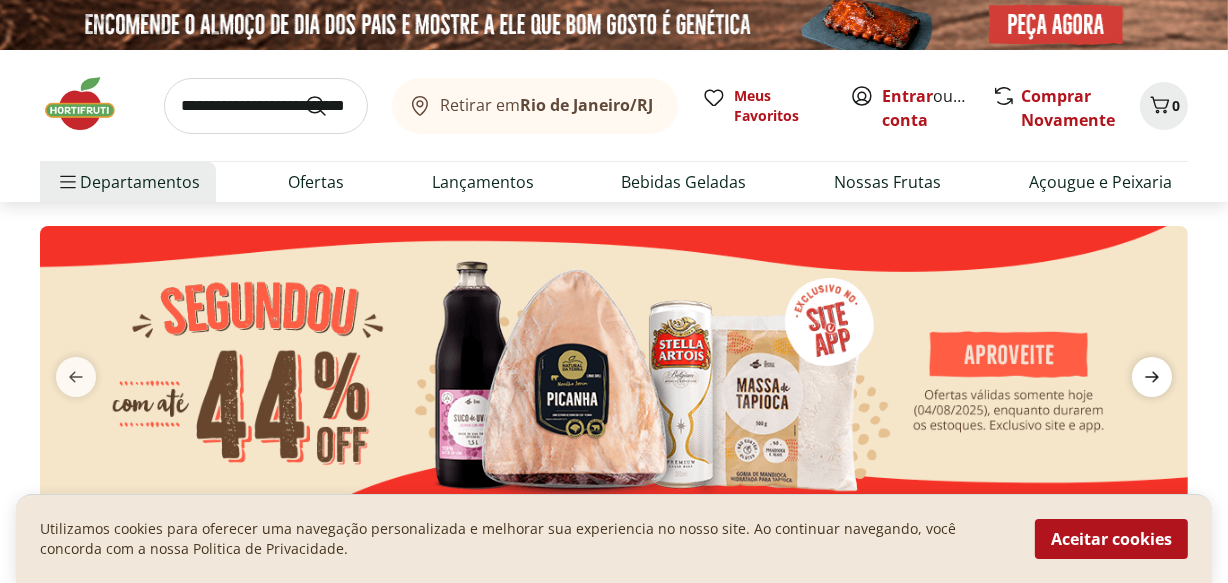 click 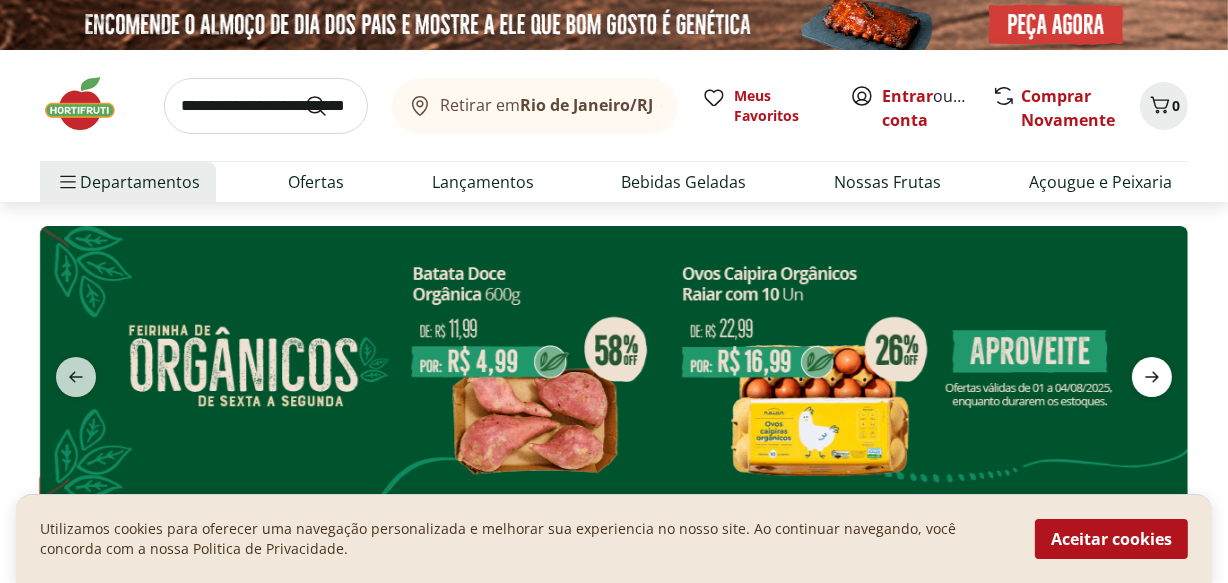 click 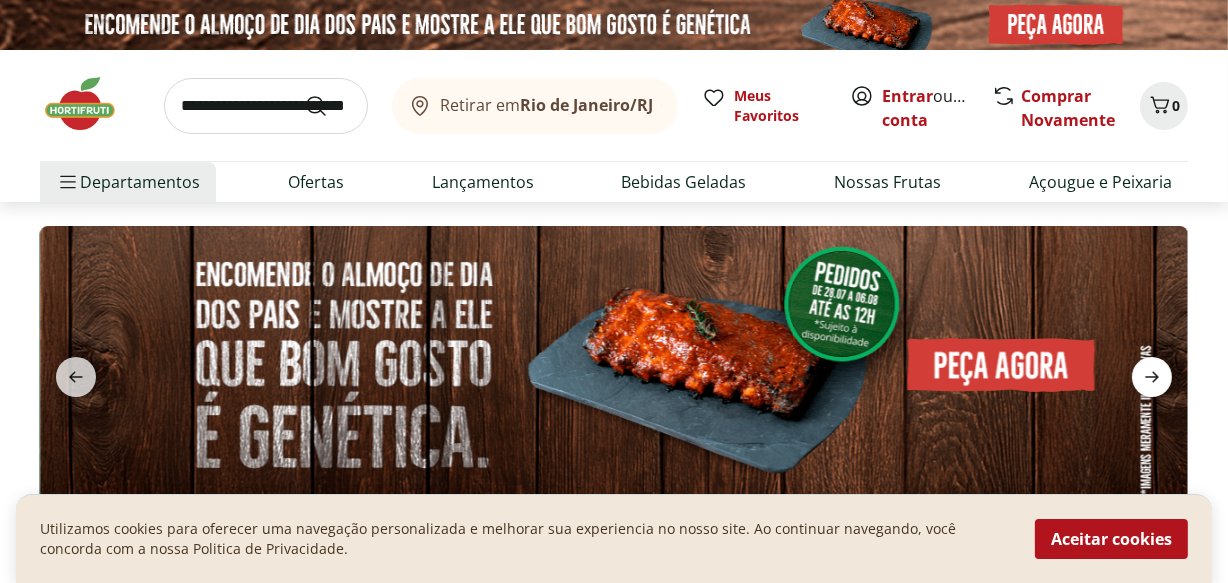 click 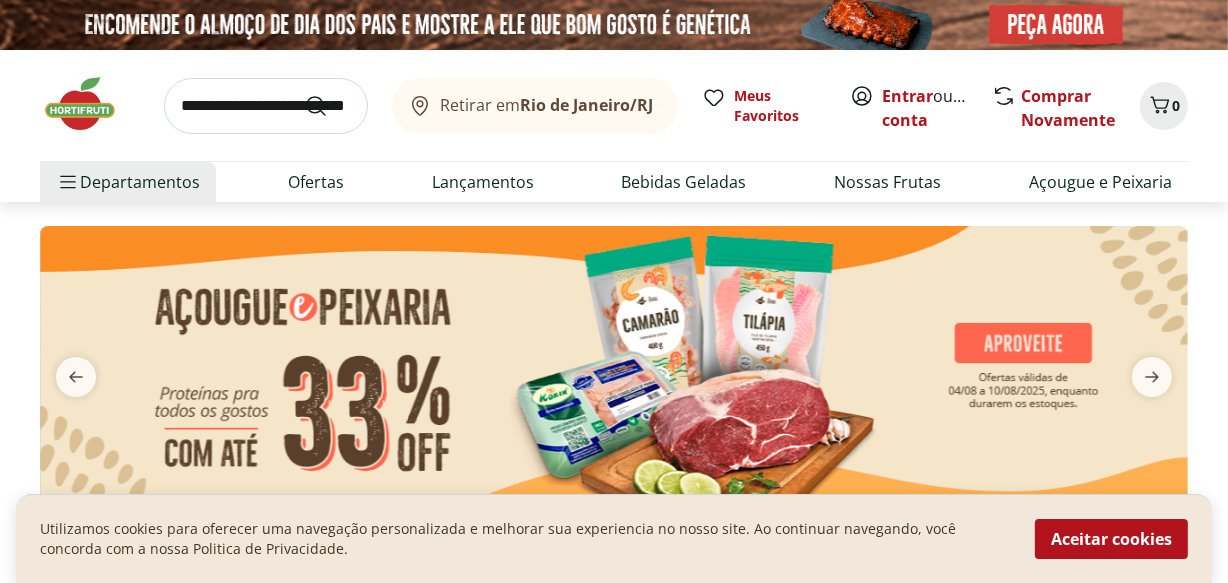 click at bounding box center (614, 365) 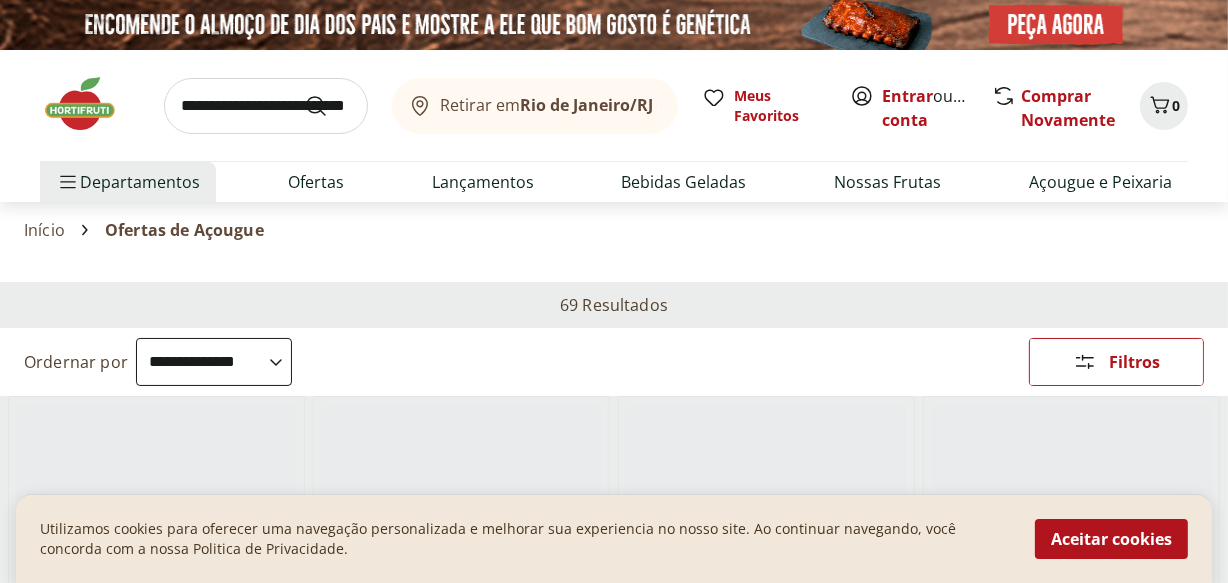 click at bounding box center [90, 104] 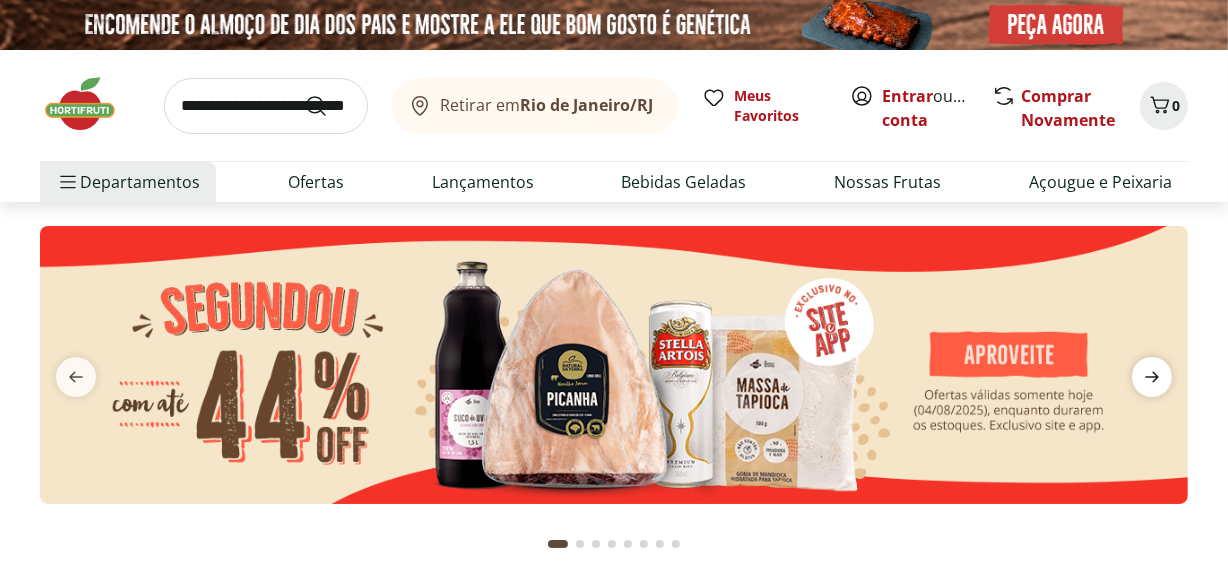 click at bounding box center [1152, 377] 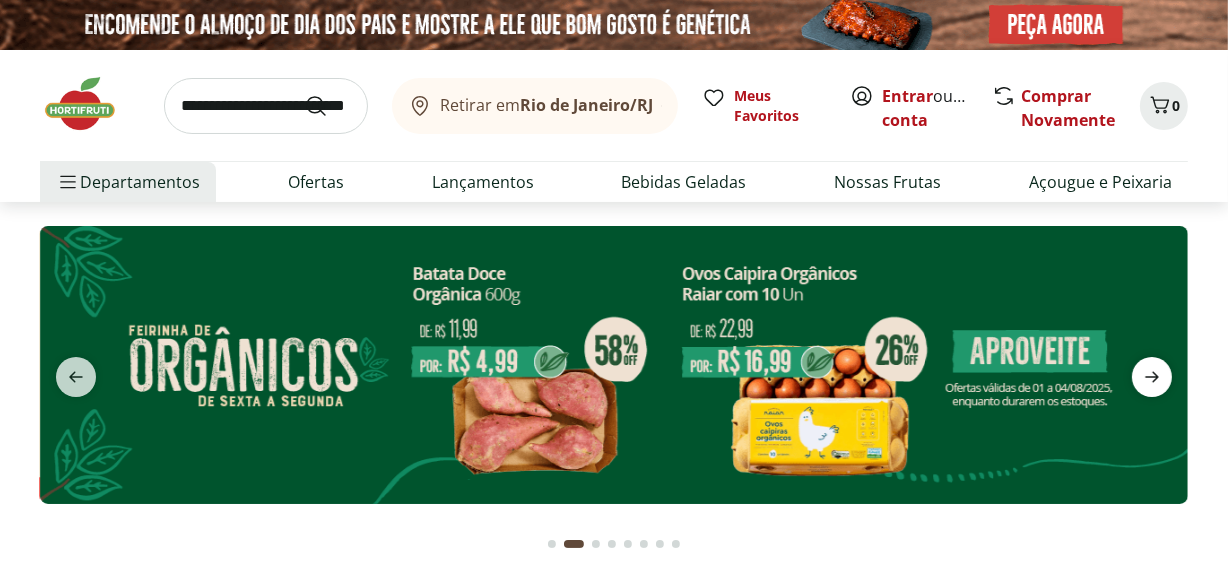 click at bounding box center [1152, 377] 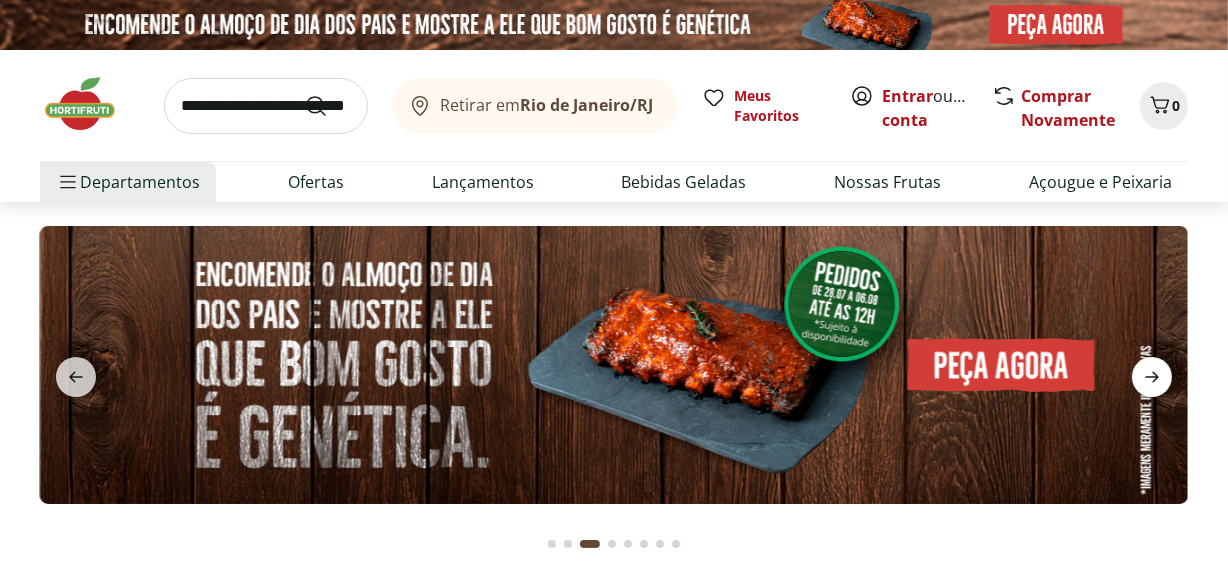click at bounding box center (1152, 377) 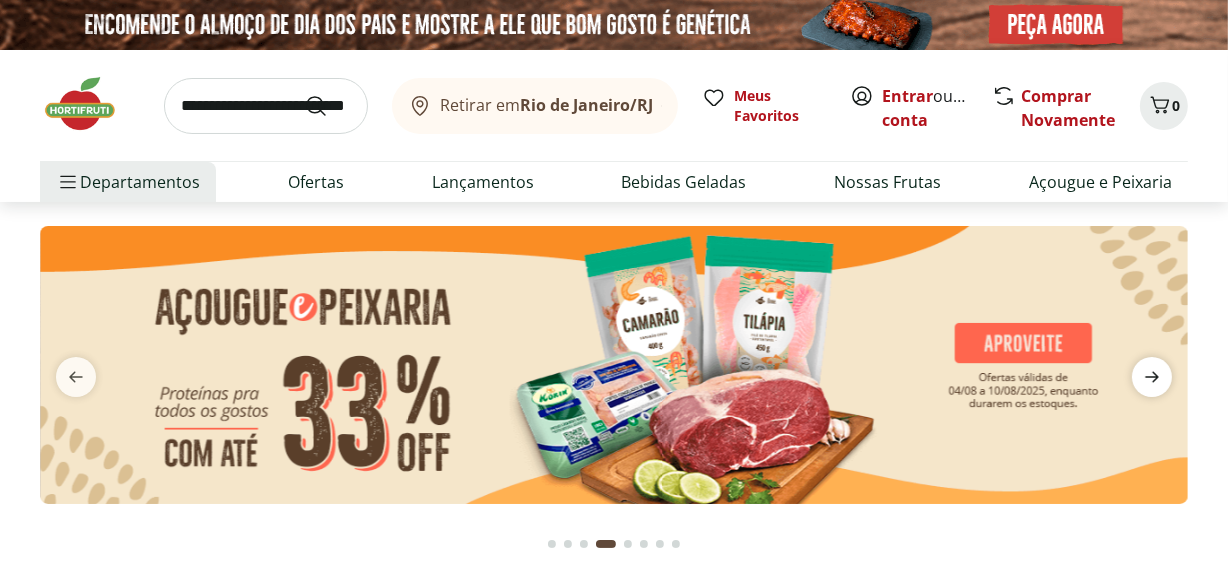 click at bounding box center (1152, 377) 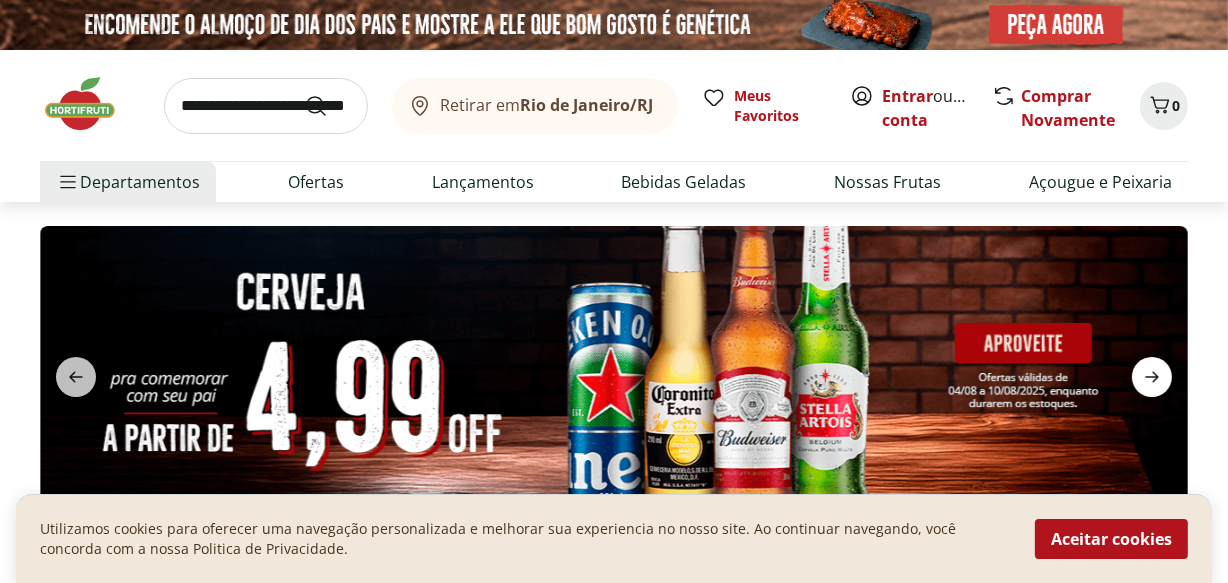 click at bounding box center (1152, 377) 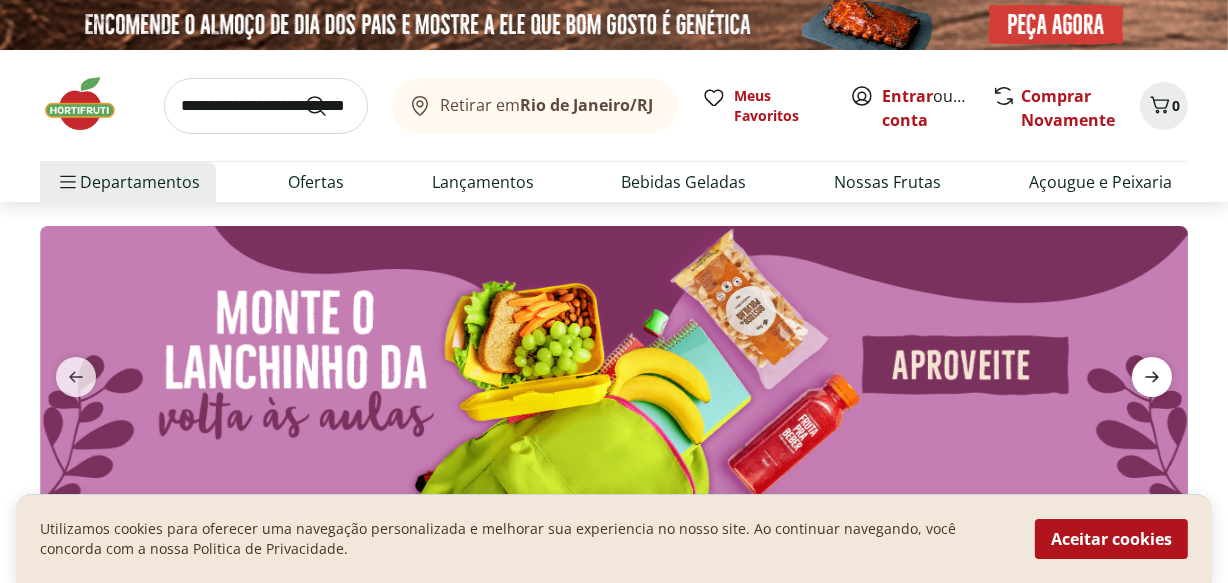 click at bounding box center (1152, 377) 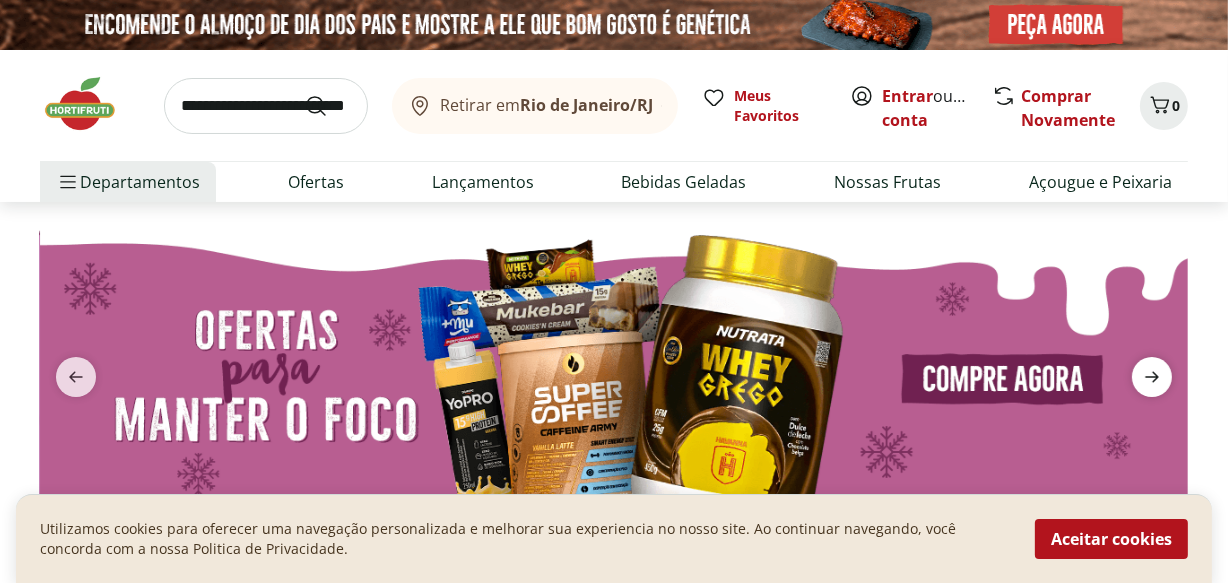 click at bounding box center [1152, 377] 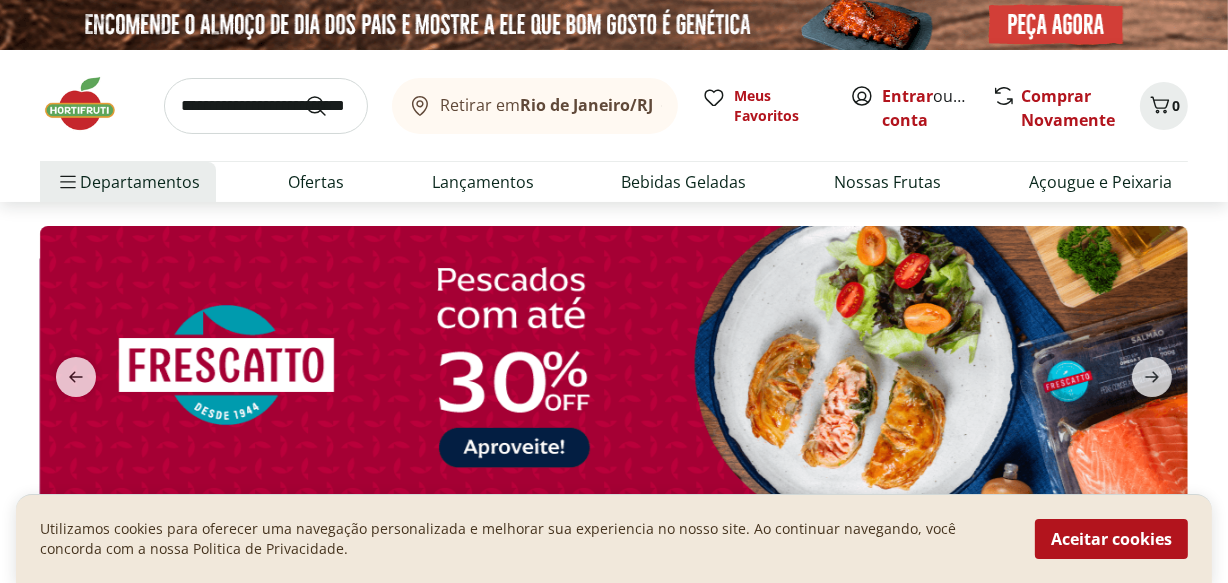 click on "Utilizamos cookies para oferecer uma navegação personalizada e melhorar sua experiencia no nosso site. Ao continuar navegando, você concorda com a nossa Politica de Privacidade. Aceitar cookies" at bounding box center (614, 538) 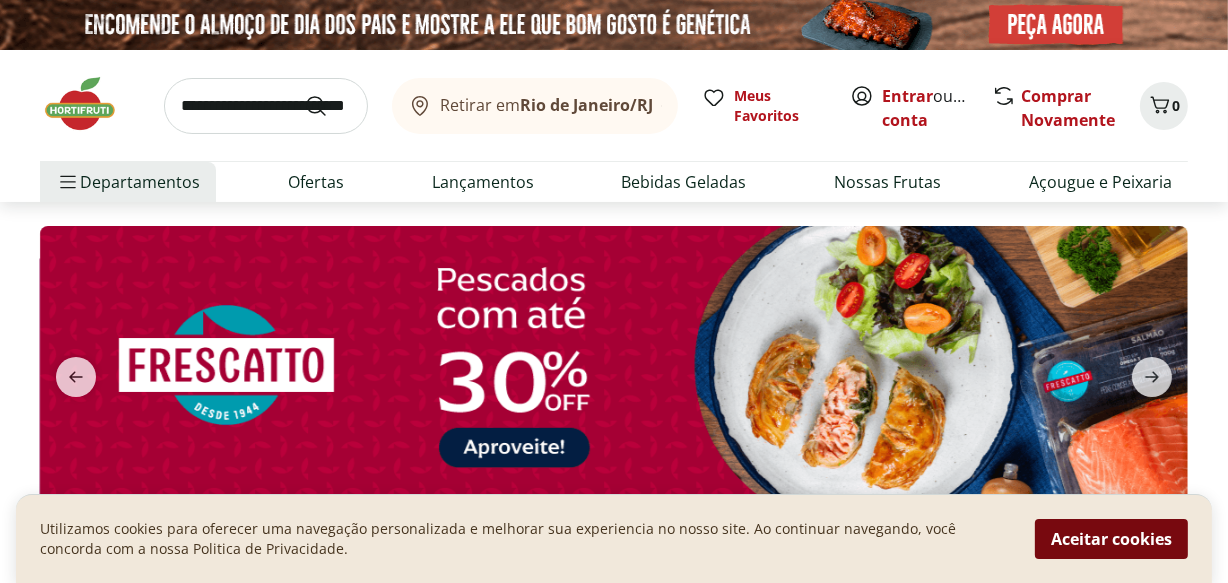 click on "Aceitar cookies" at bounding box center [1111, 539] 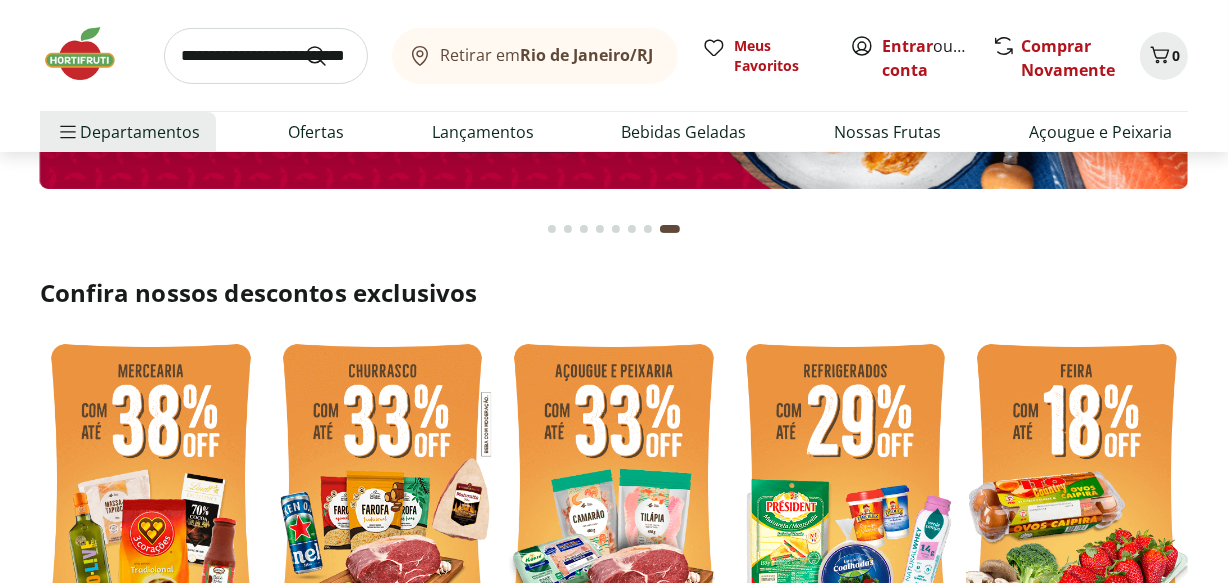 scroll, scrollTop: 409, scrollLeft: 0, axis: vertical 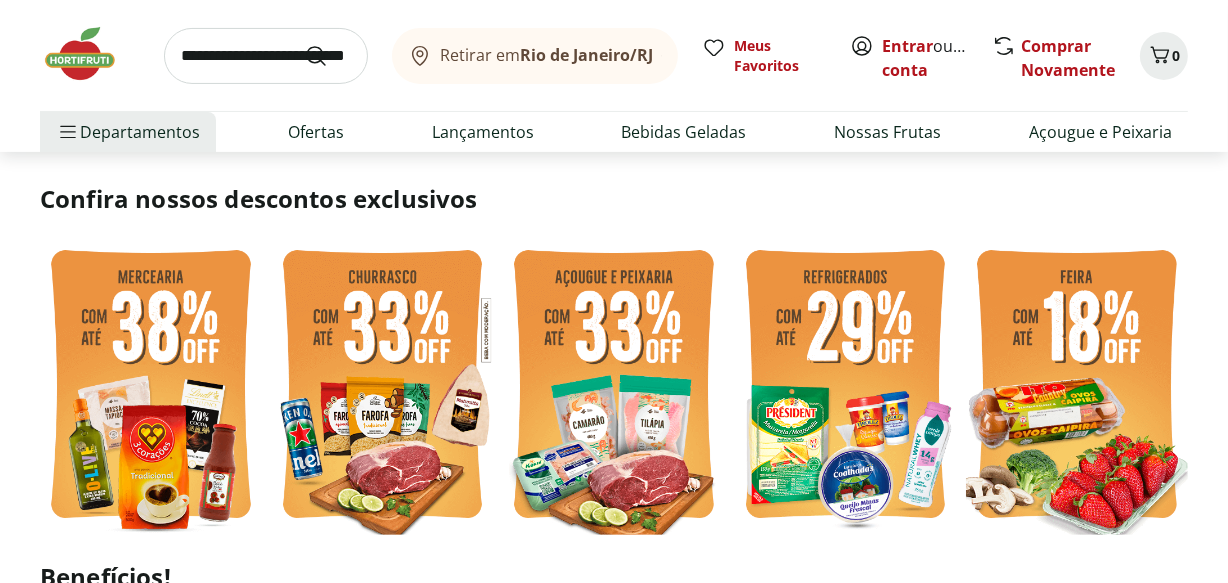 click at bounding box center [1077, 387] 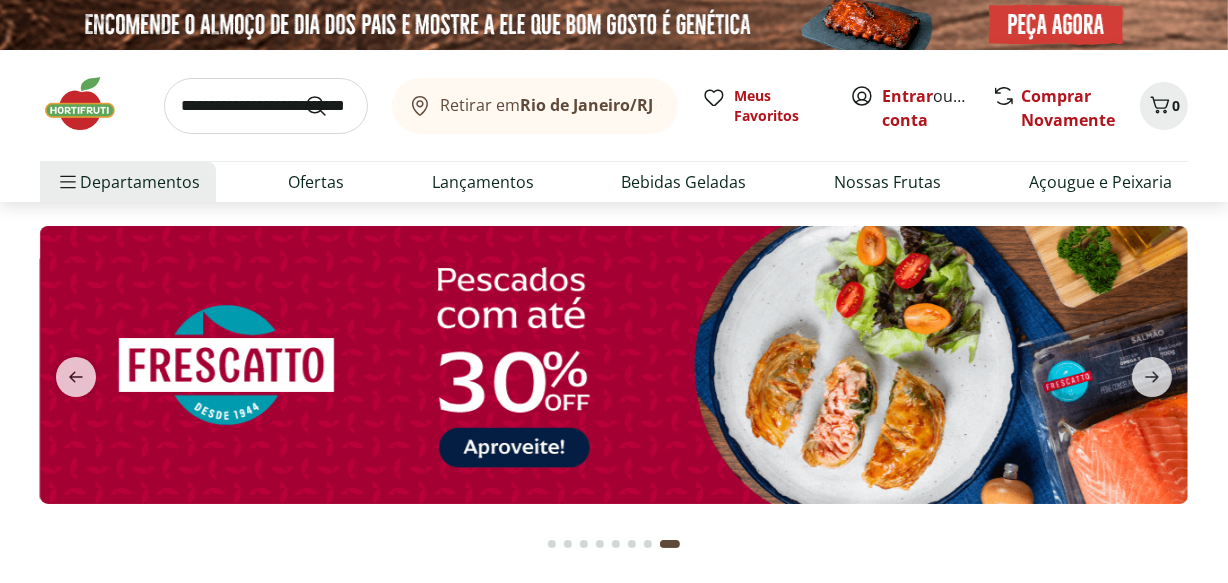 select on "**********" 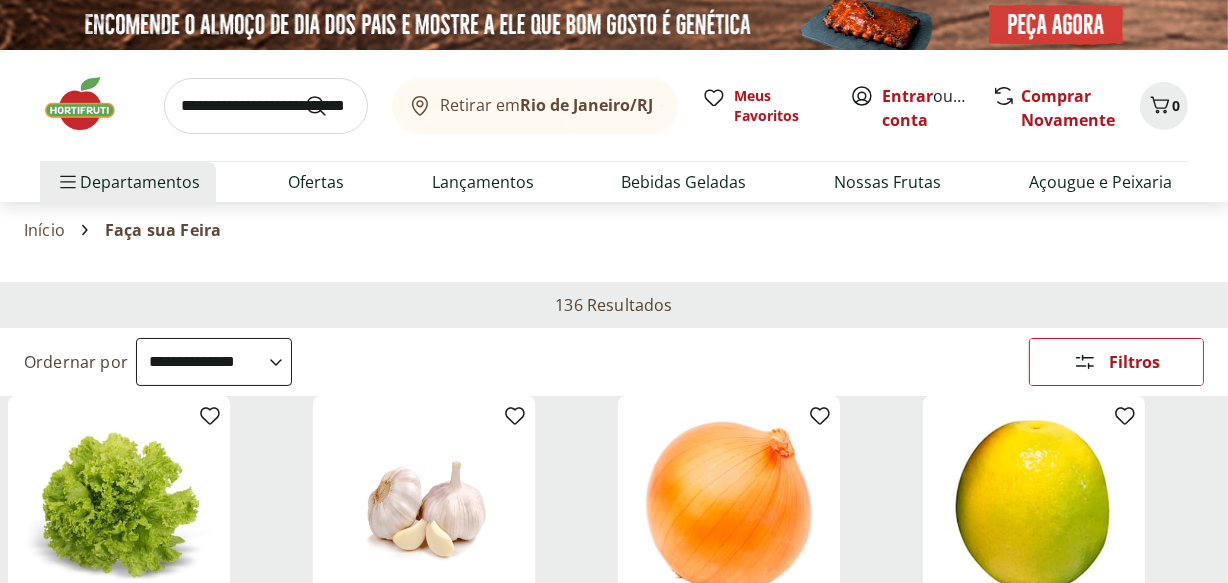 click at bounding box center [90, 104] 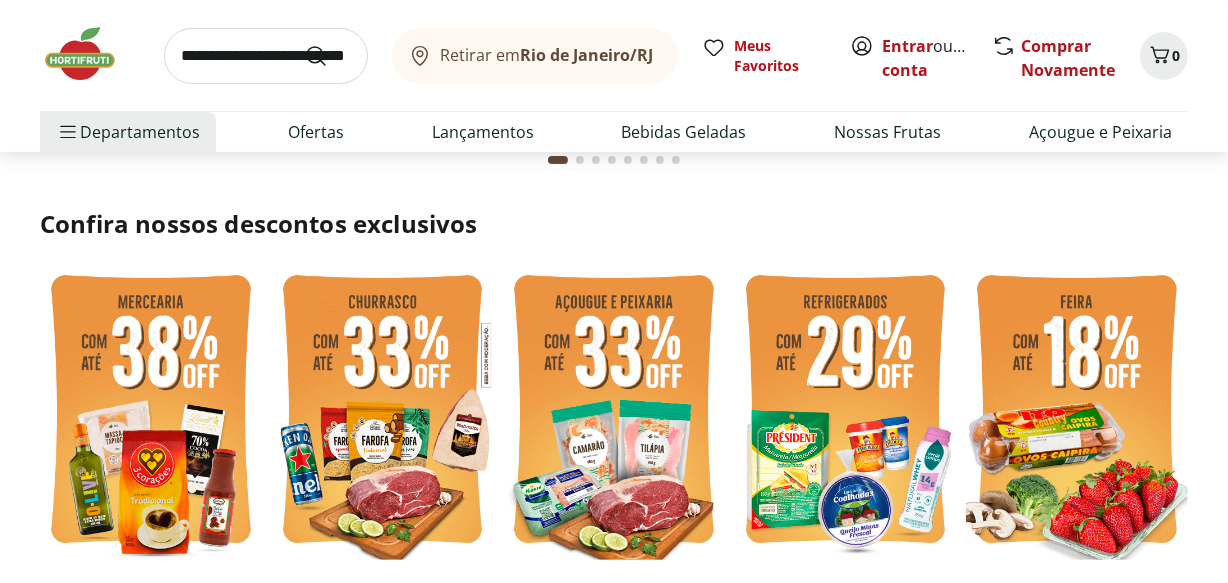 scroll, scrollTop: 352, scrollLeft: 0, axis: vertical 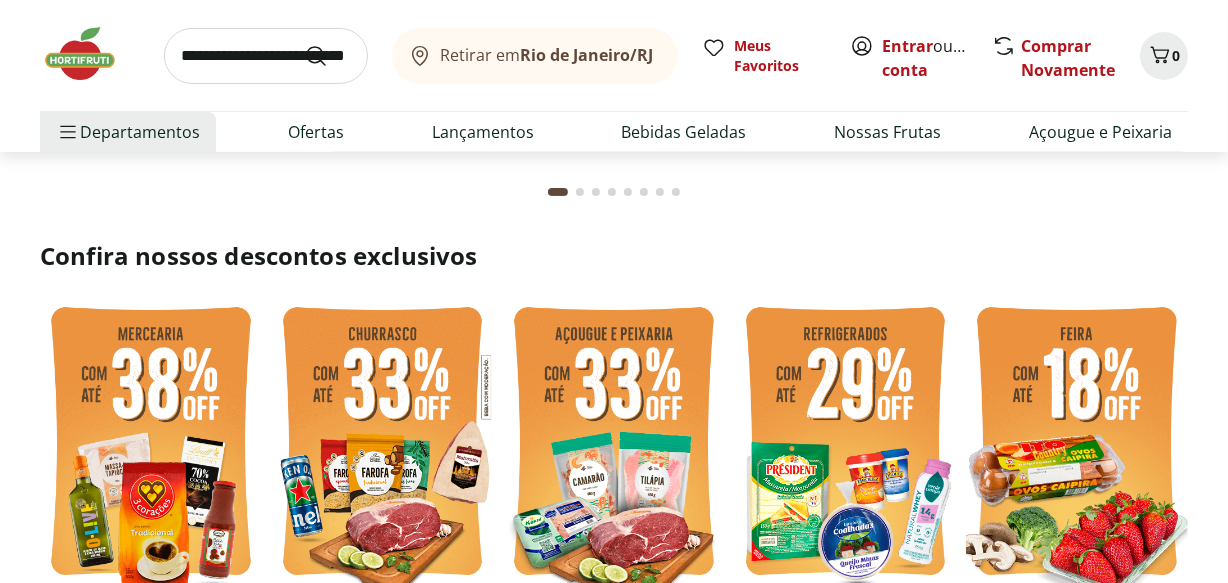 click at bounding box center (846, 444) 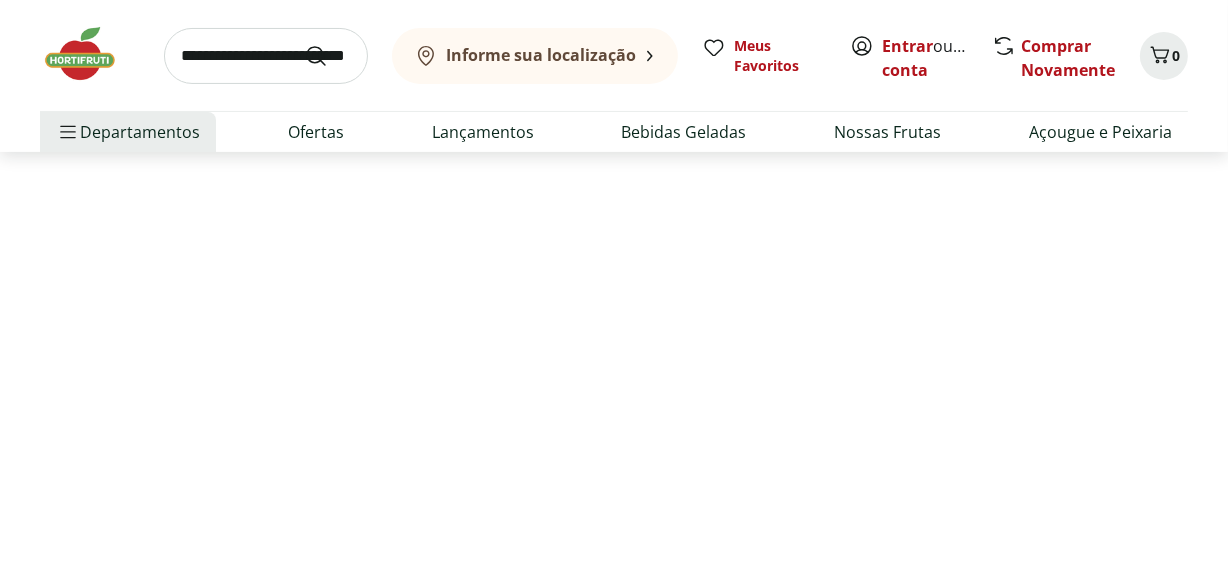 scroll, scrollTop: 0, scrollLeft: 0, axis: both 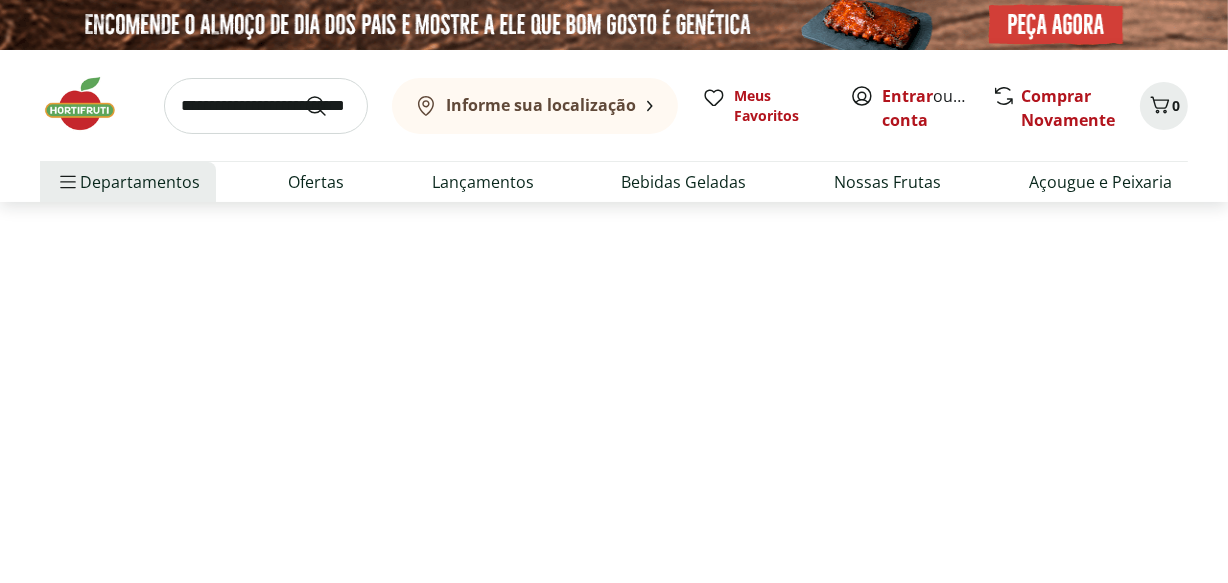 select on "**********" 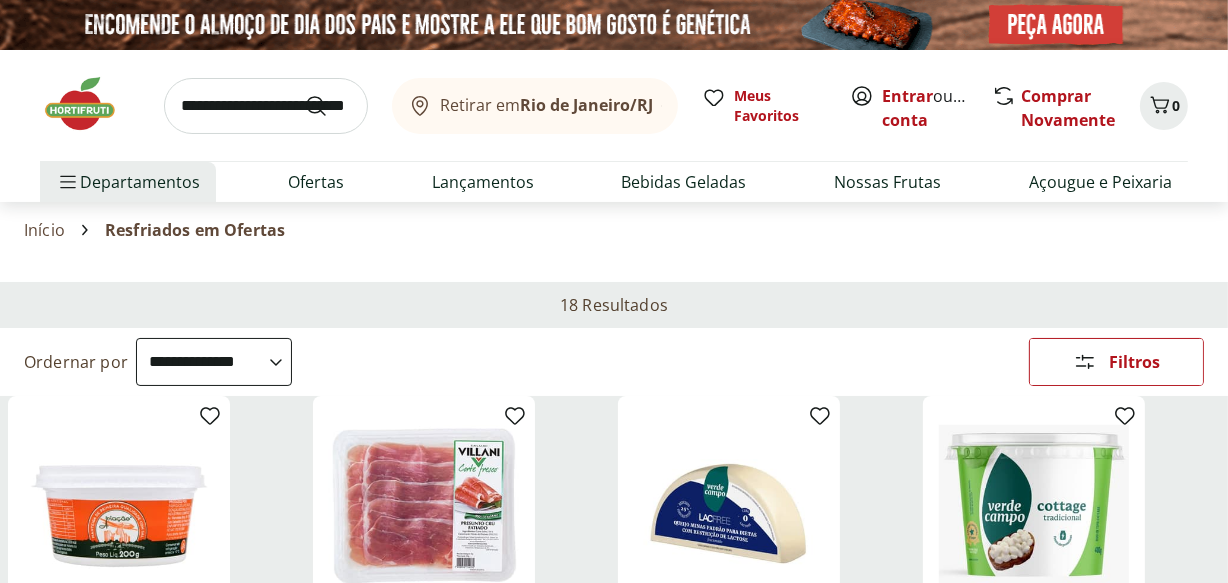 click at bounding box center [90, 104] 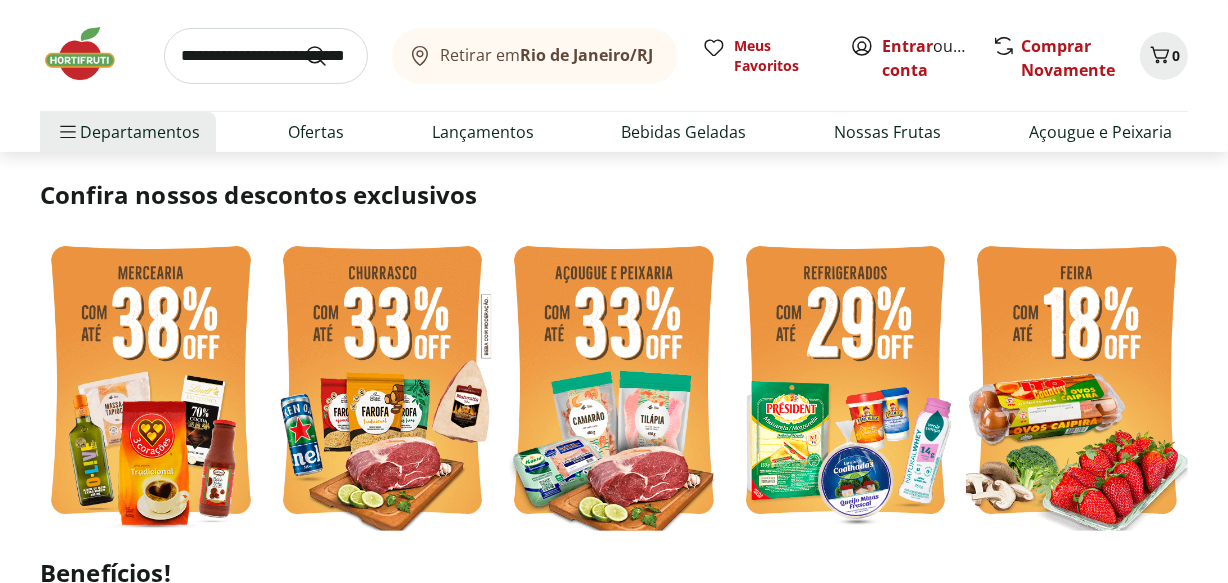 scroll, scrollTop: 443, scrollLeft: 0, axis: vertical 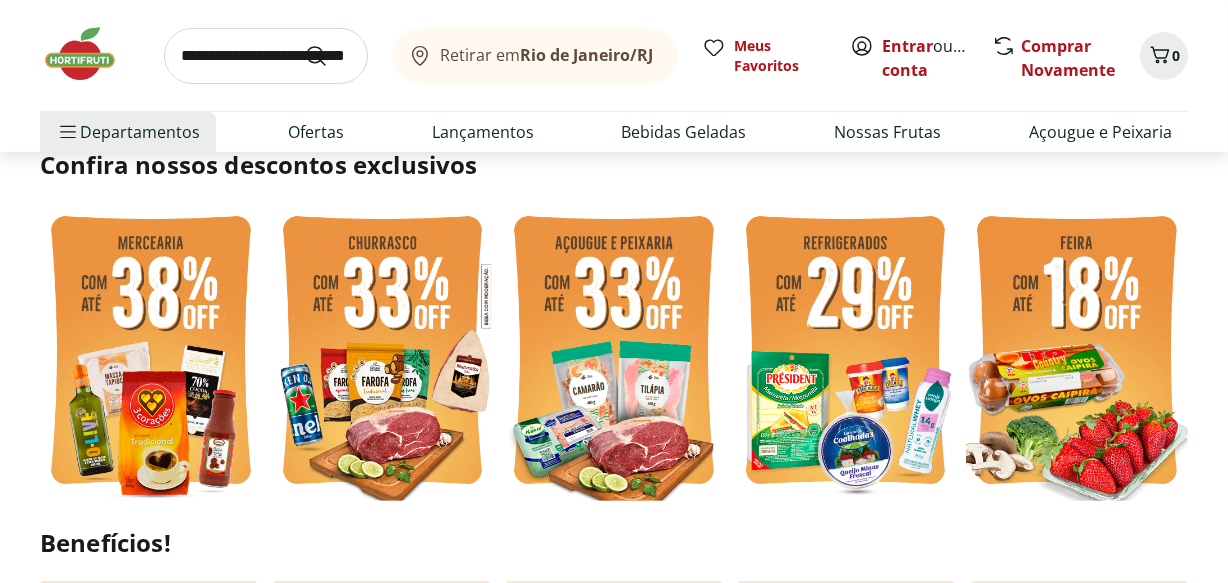 click at bounding box center (614, 353) 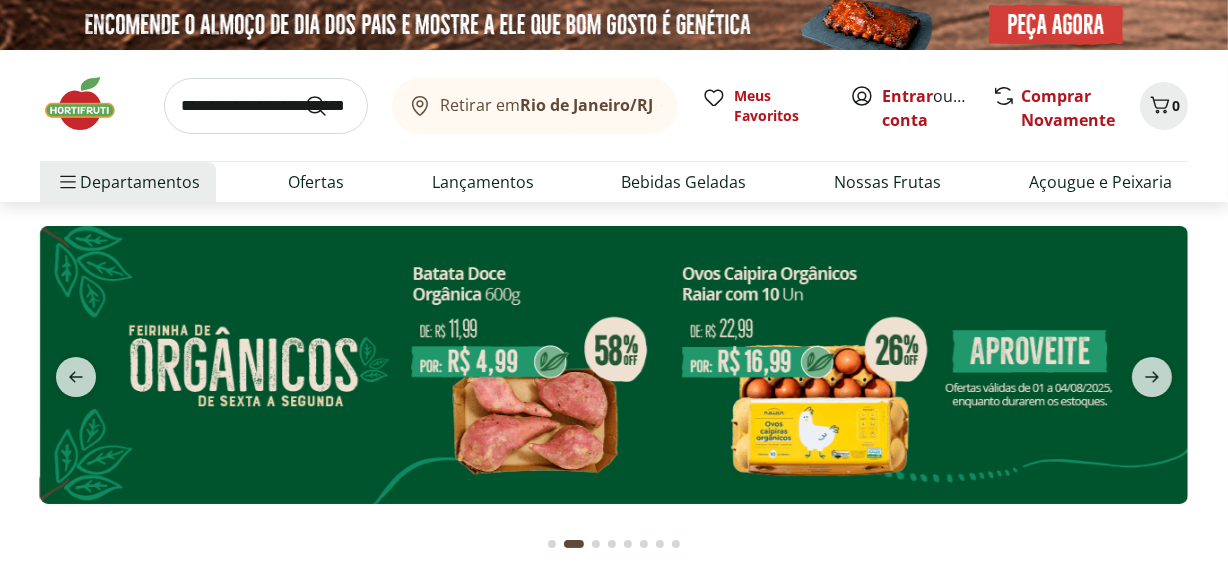 select on "**********" 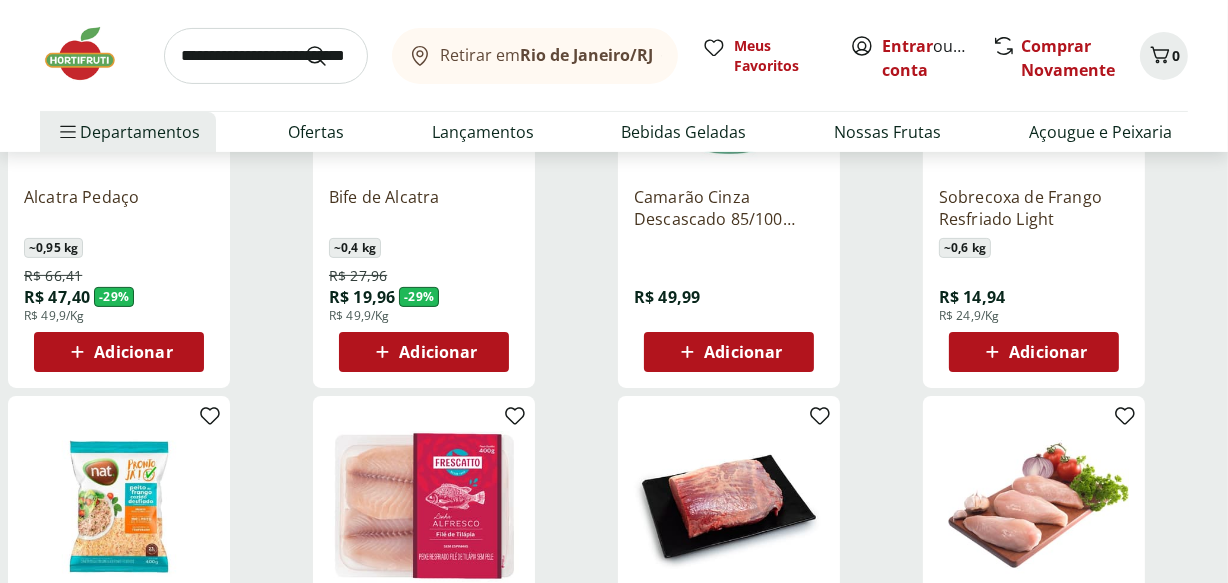 scroll, scrollTop: 466, scrollLeft: 0, axis: vertical 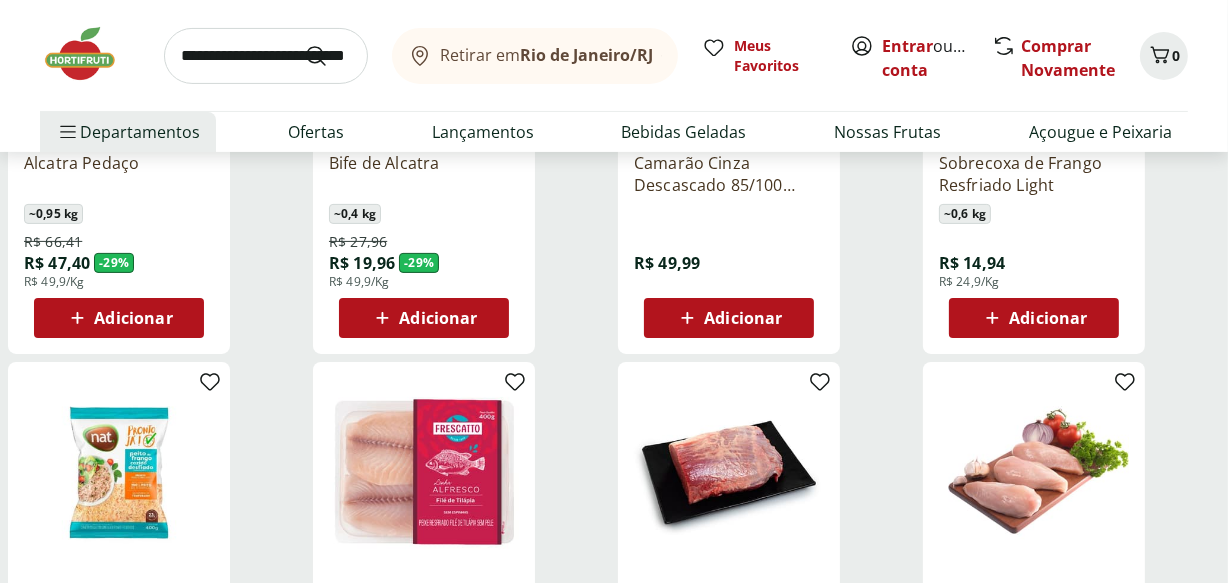 click at bounding box center (90, 54) 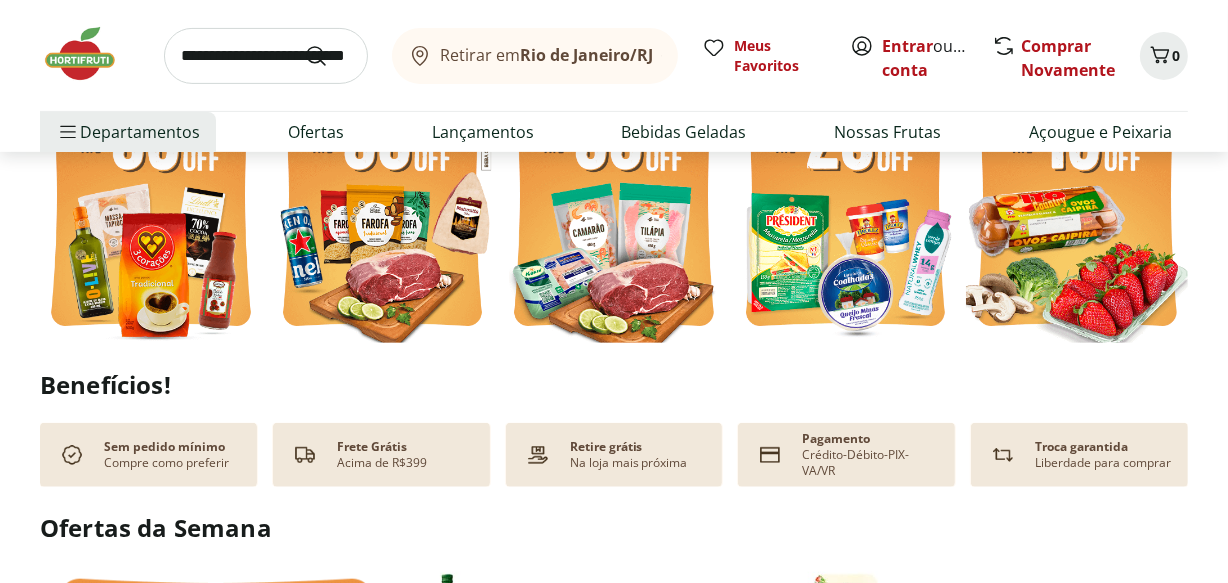 scroll, scrollTop: 620, scrollLeft: 0, axis: vertical 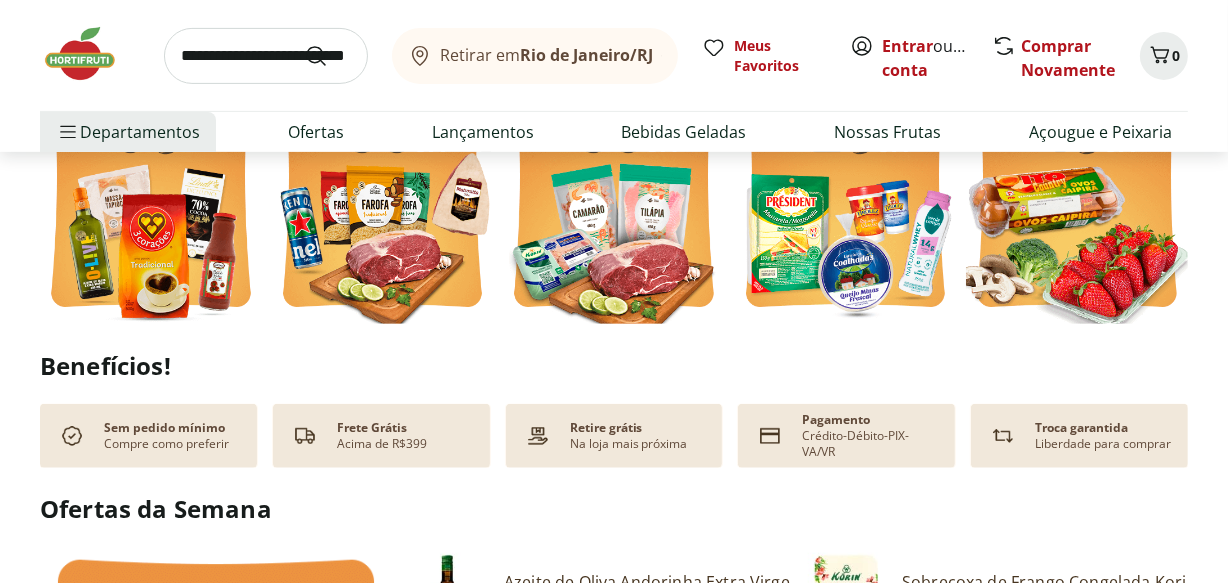 click at bounding box center (383, 176) 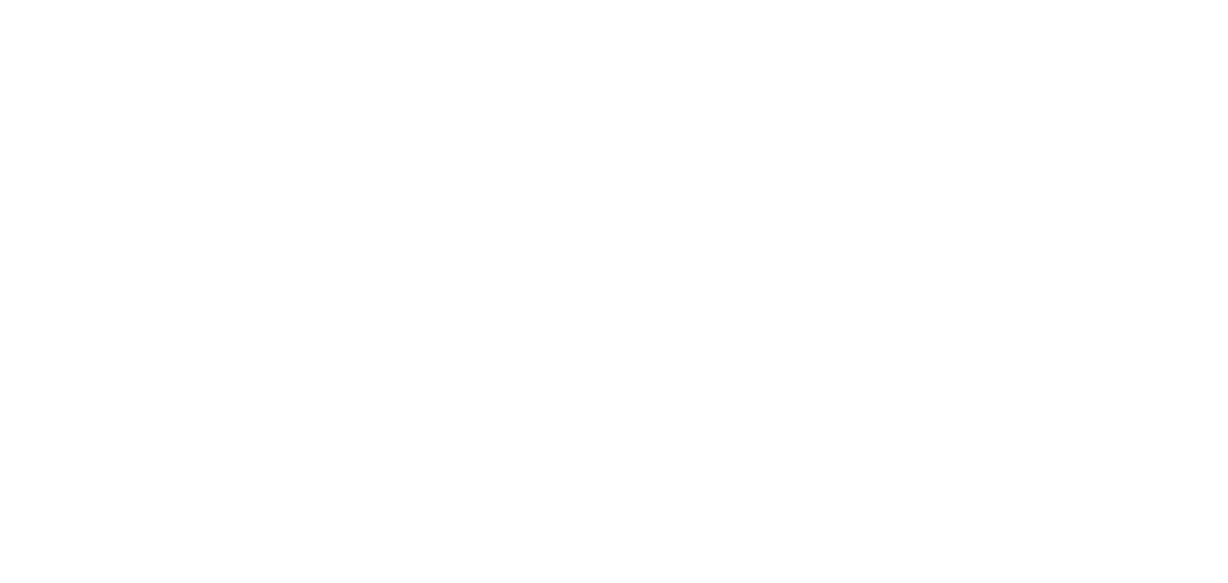 scroll, scrollTop: 0, scrollLeft: 0, axis: both 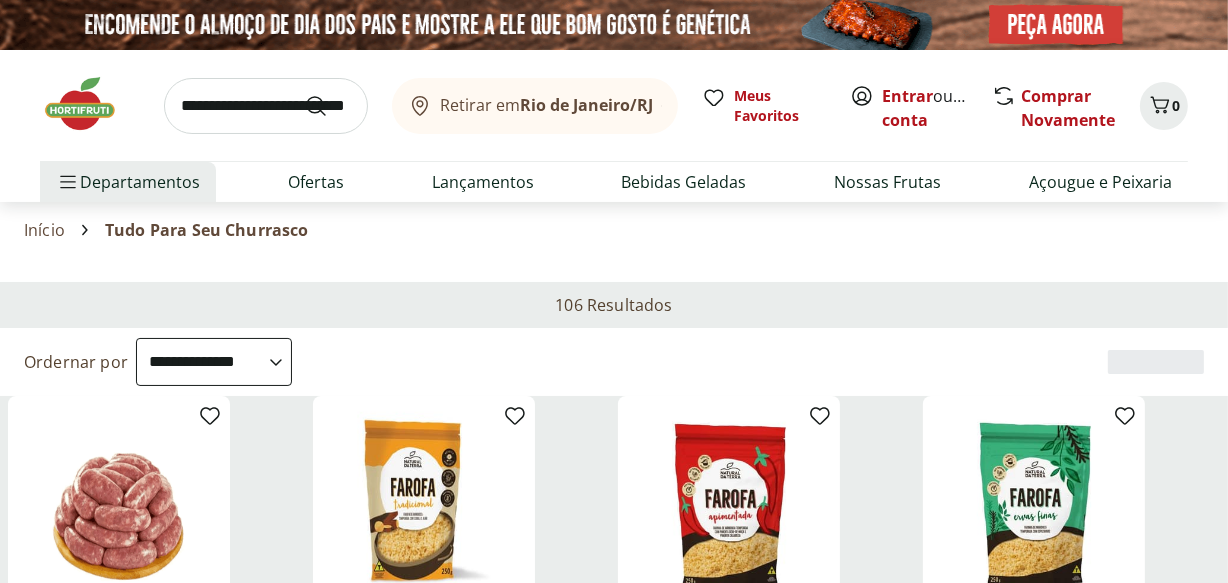click at bounding box center [90, 104] 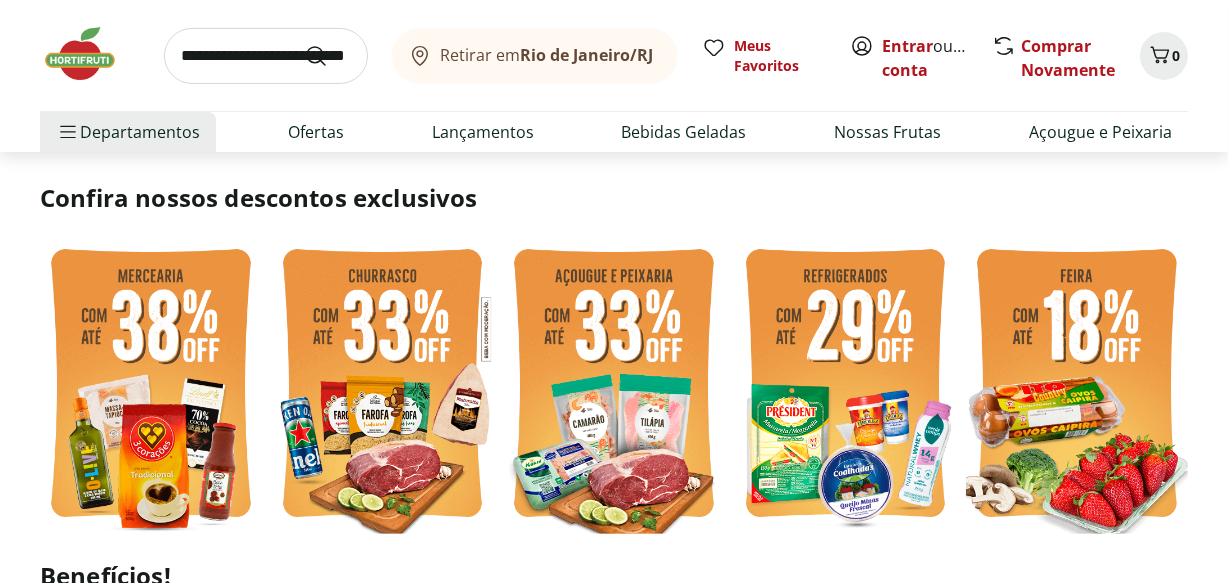 scroll, scrollTop: 441, scrollLeft: 0, axis: vertical 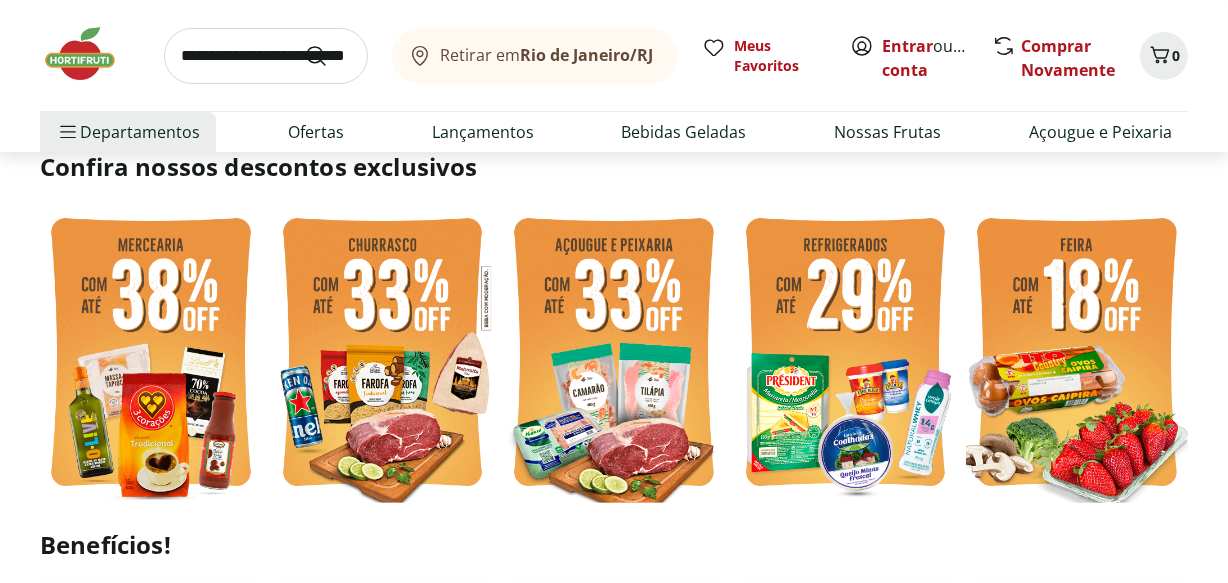 click at bounding box center [151, 355] 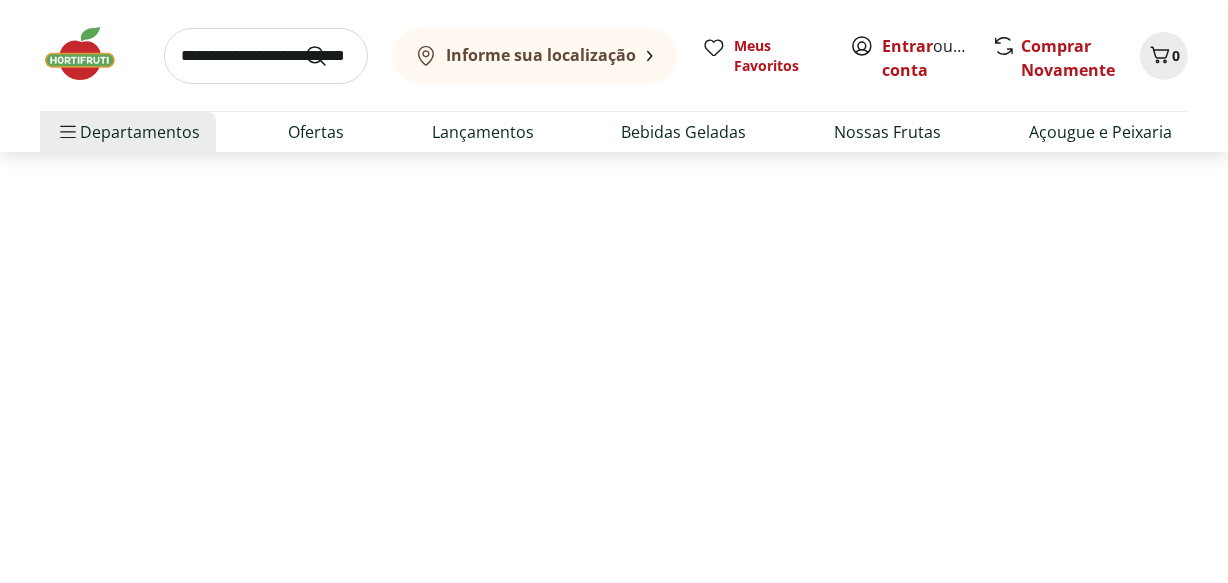 scroll, scrollTop: 0, scrollLeft: 0, axis: both 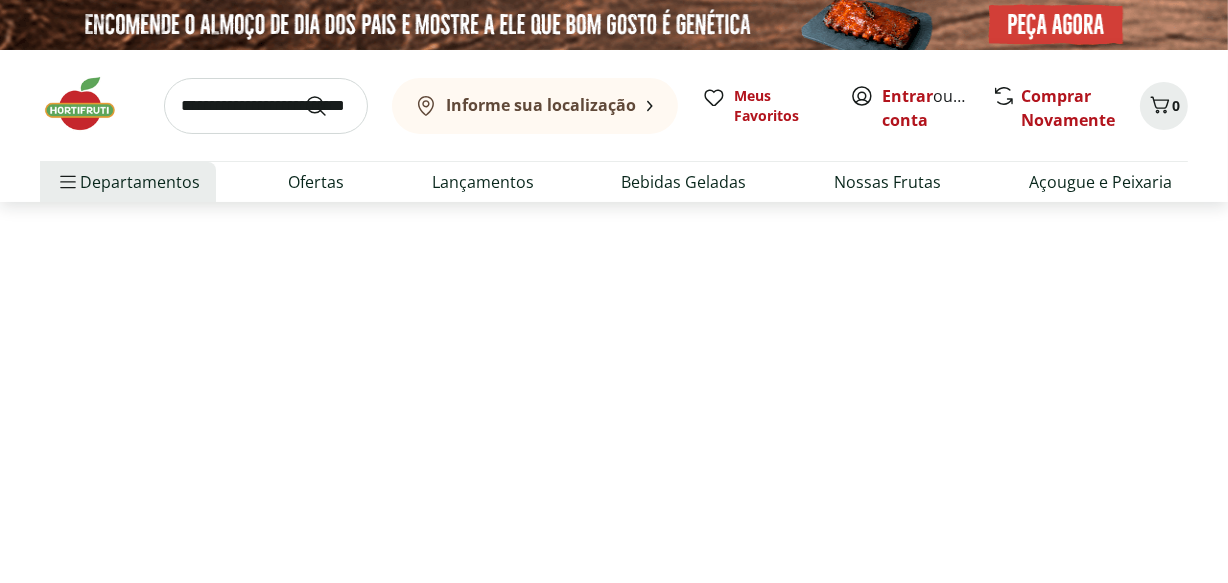 select on "**********" 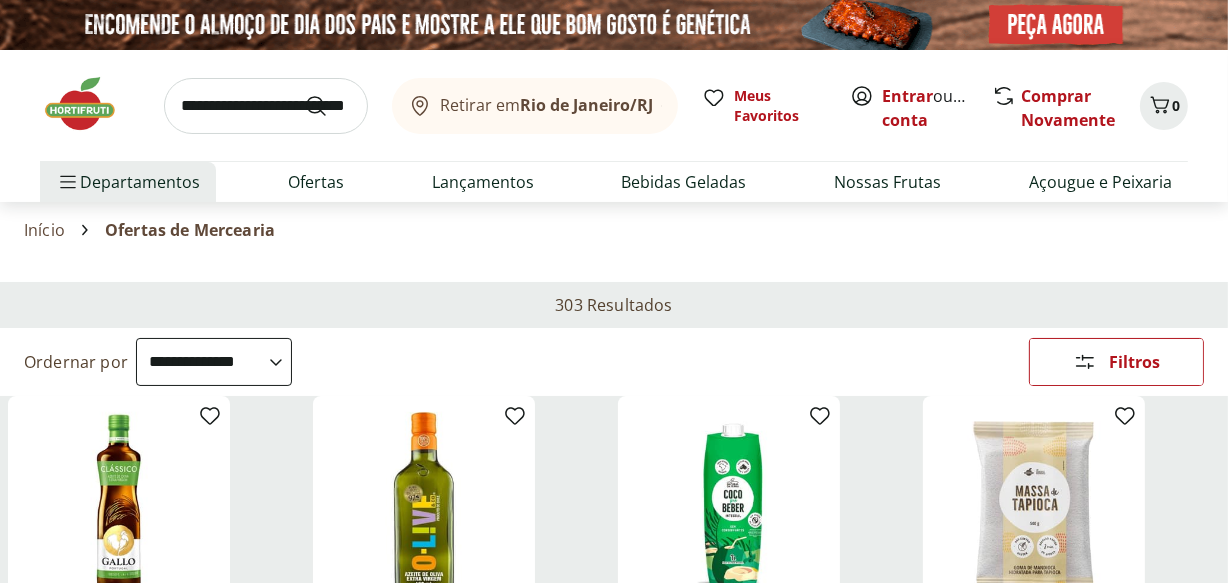click at bounding box center [90, 104] 